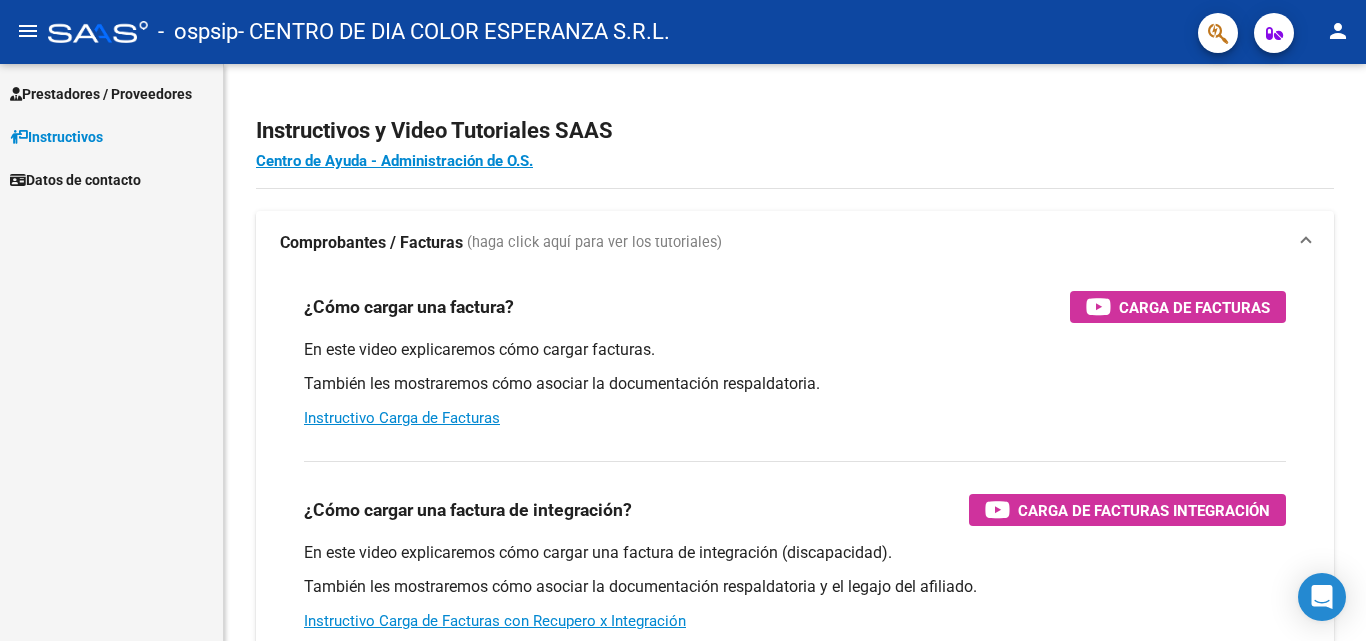 scroll, scrollTop: 0, scrollLeft: 0, axis: both 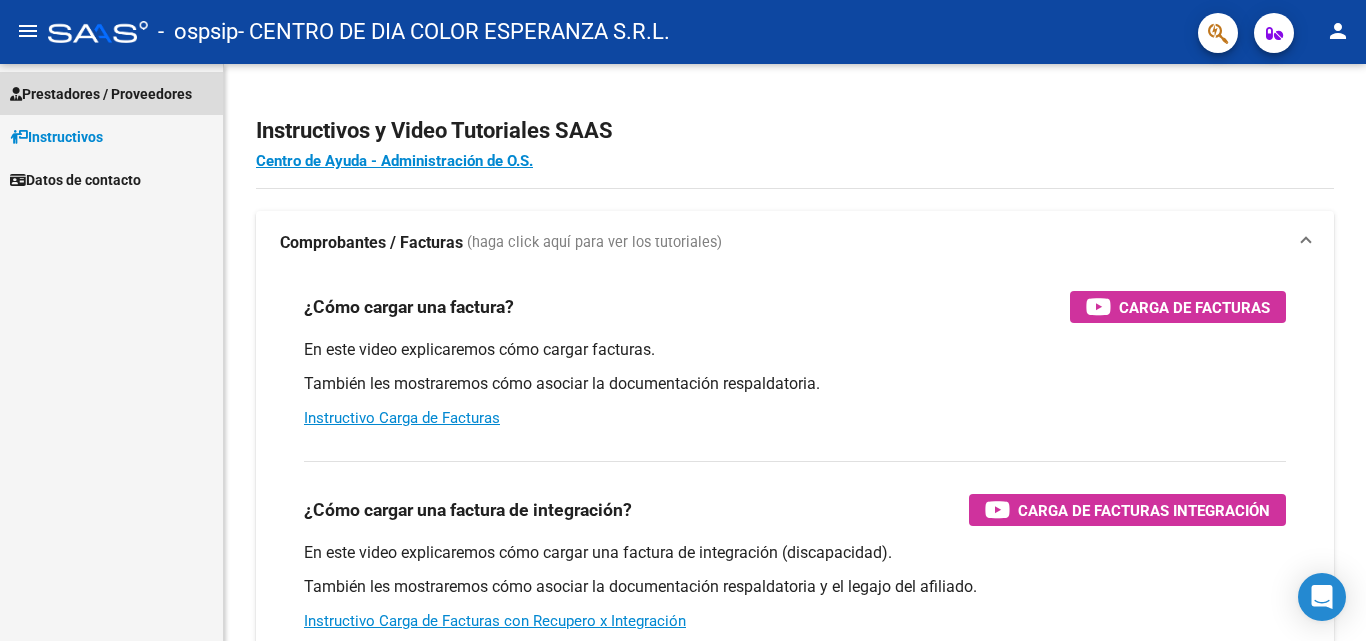 click on "Prestadores / Proveedores" at bounding box center (101, 94) 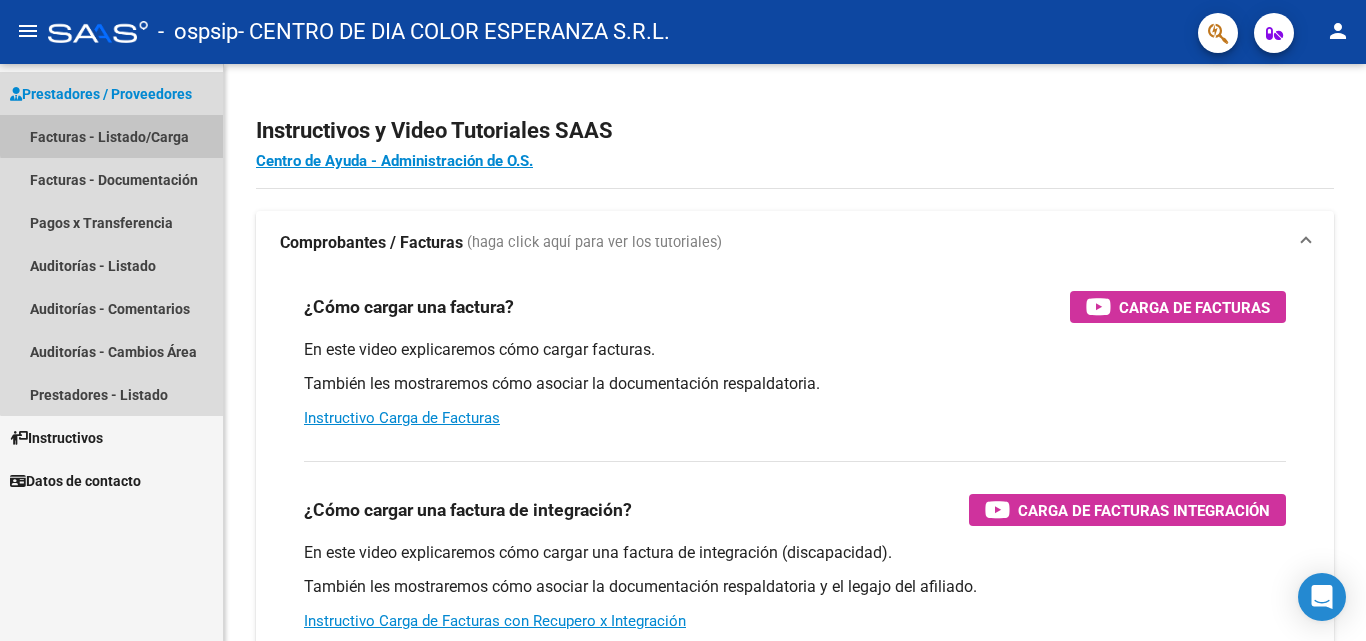 click on "Facturas - Listado/Carga" at bounding box center (111, 136) 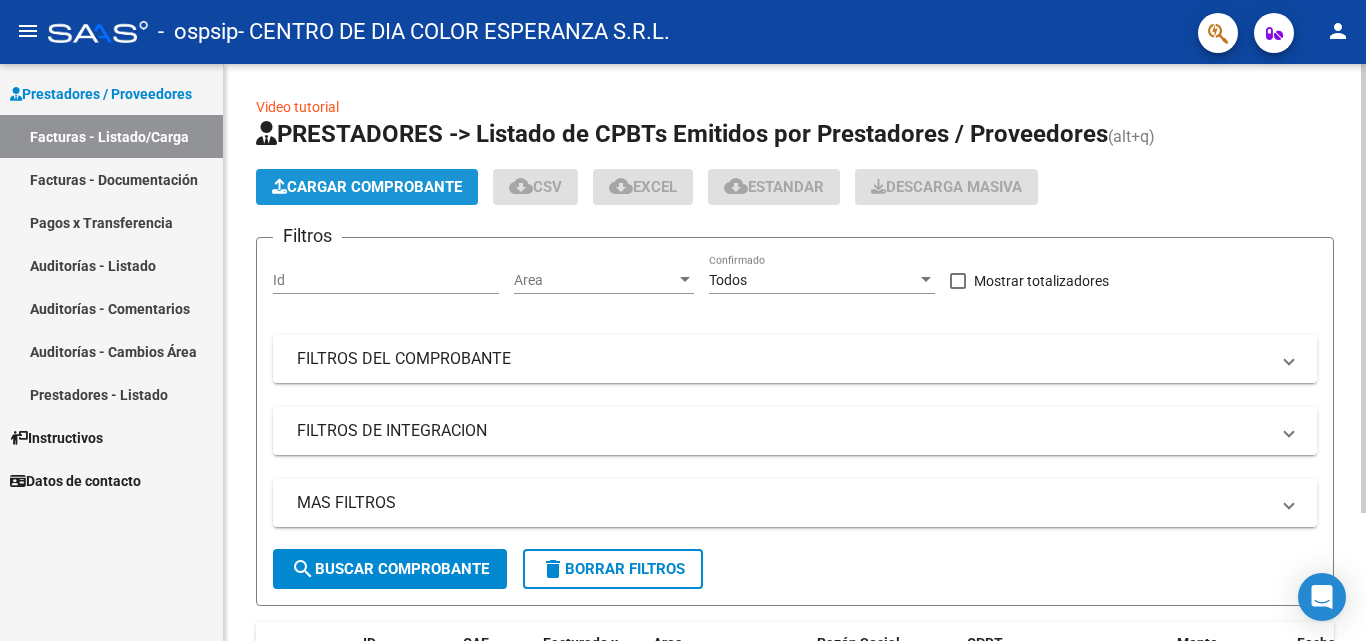 click on "Cargar Comprobante" 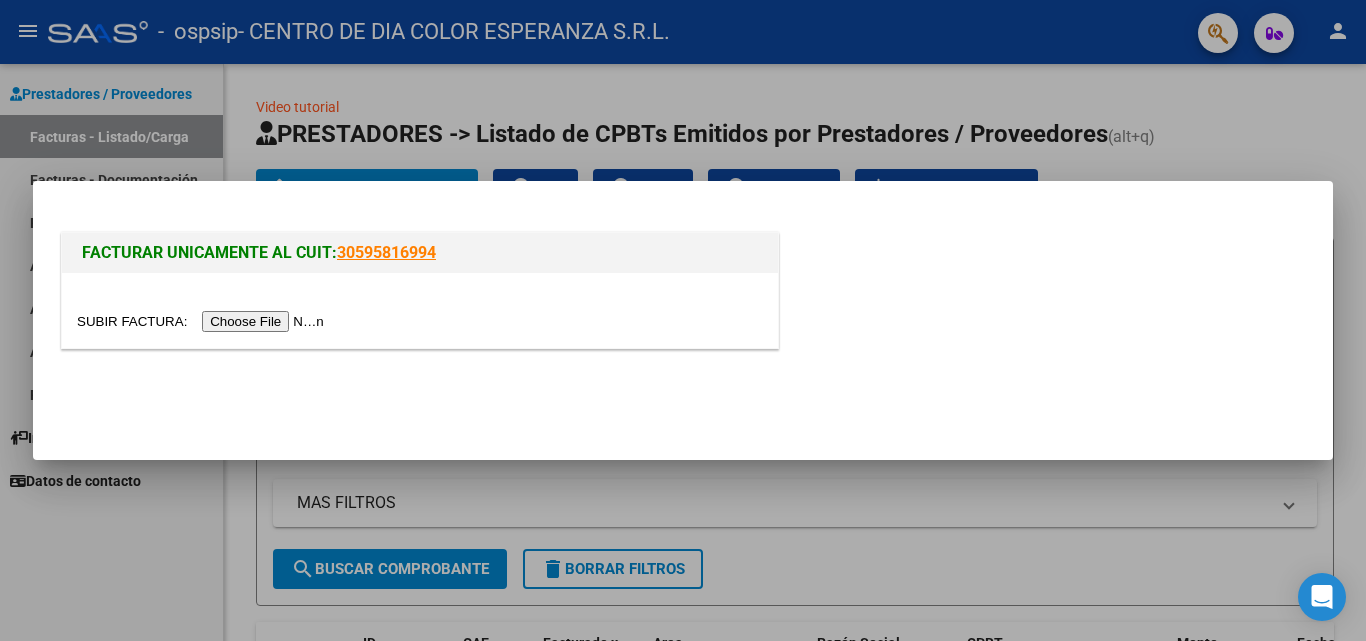 click on "FACTURAR UNICAMENTE AL CUIT:   30595816994" at bounding box center (420, 290) 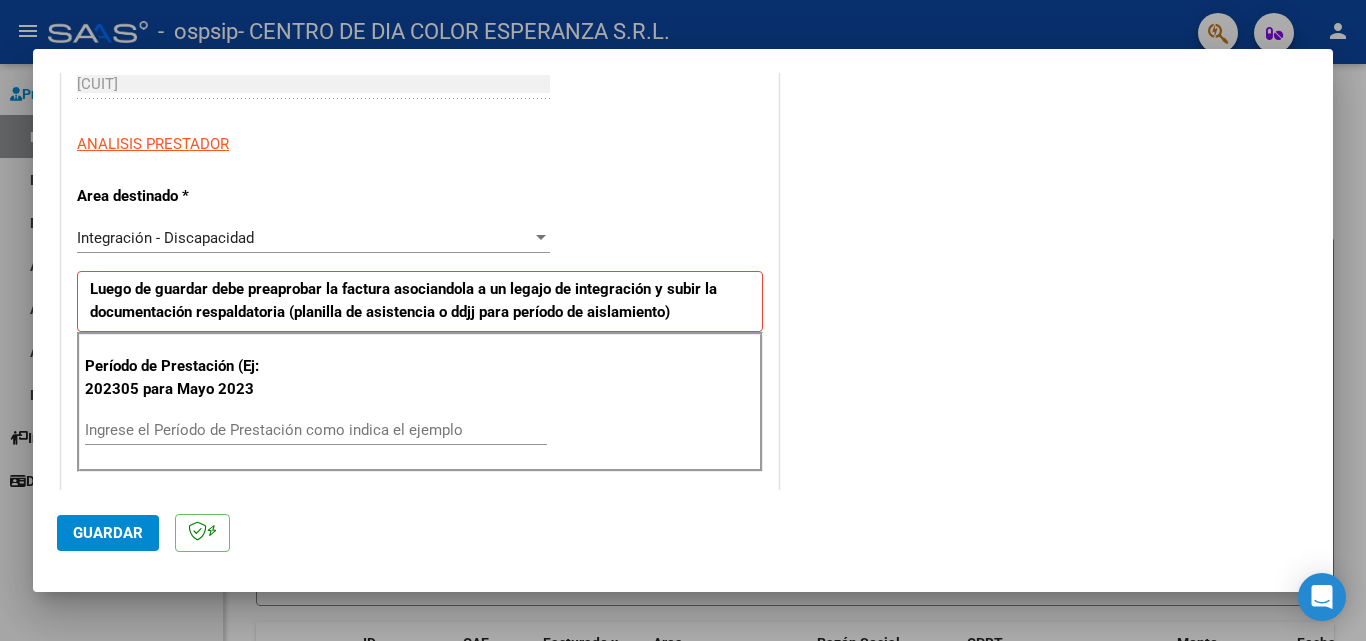 scroll, scrollTop: 400, scrollLeft: 0, axis: vertical 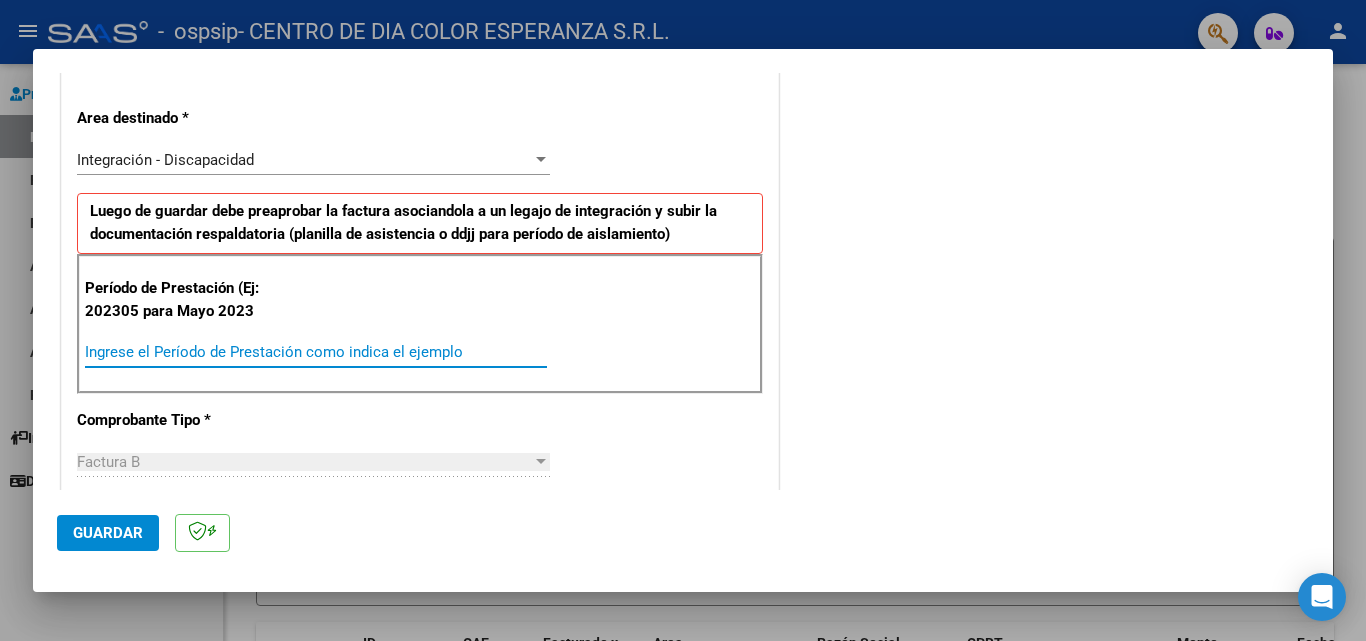 click on "Ingrese el Período de Prestación como indica el ejemplo" at bounding box center [316, 352] 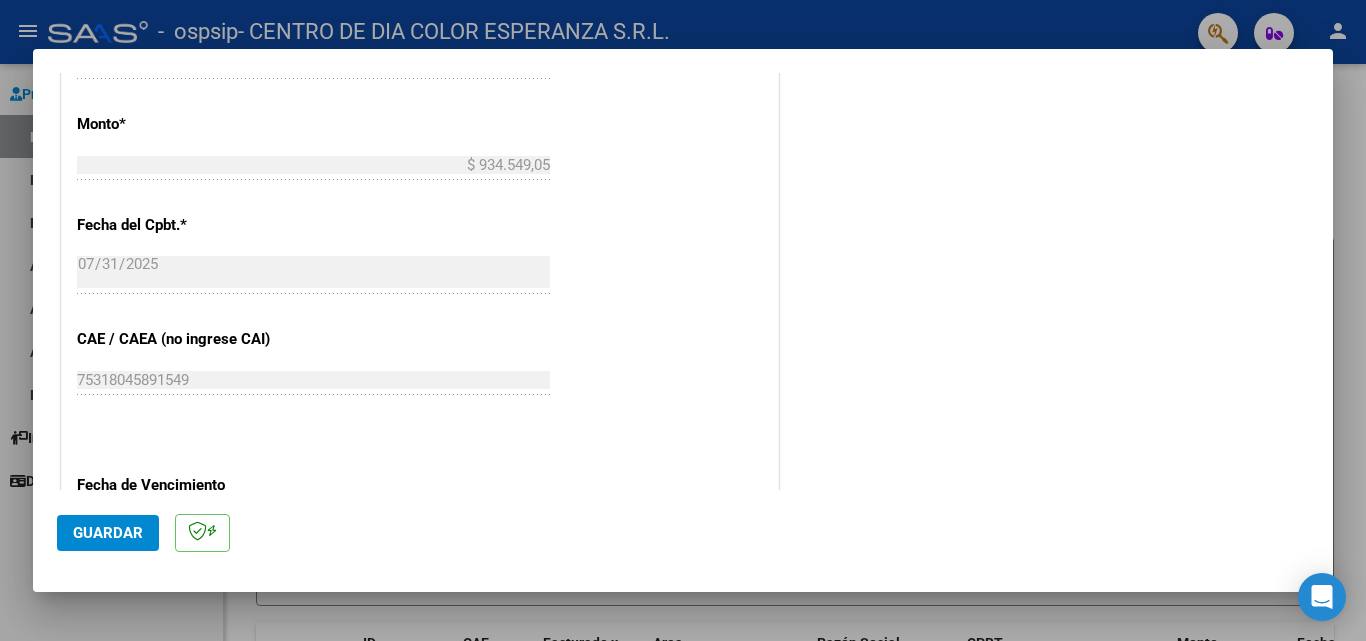 scroll, scrollTop: 1100, scrollLeft: 0, axis: vertical 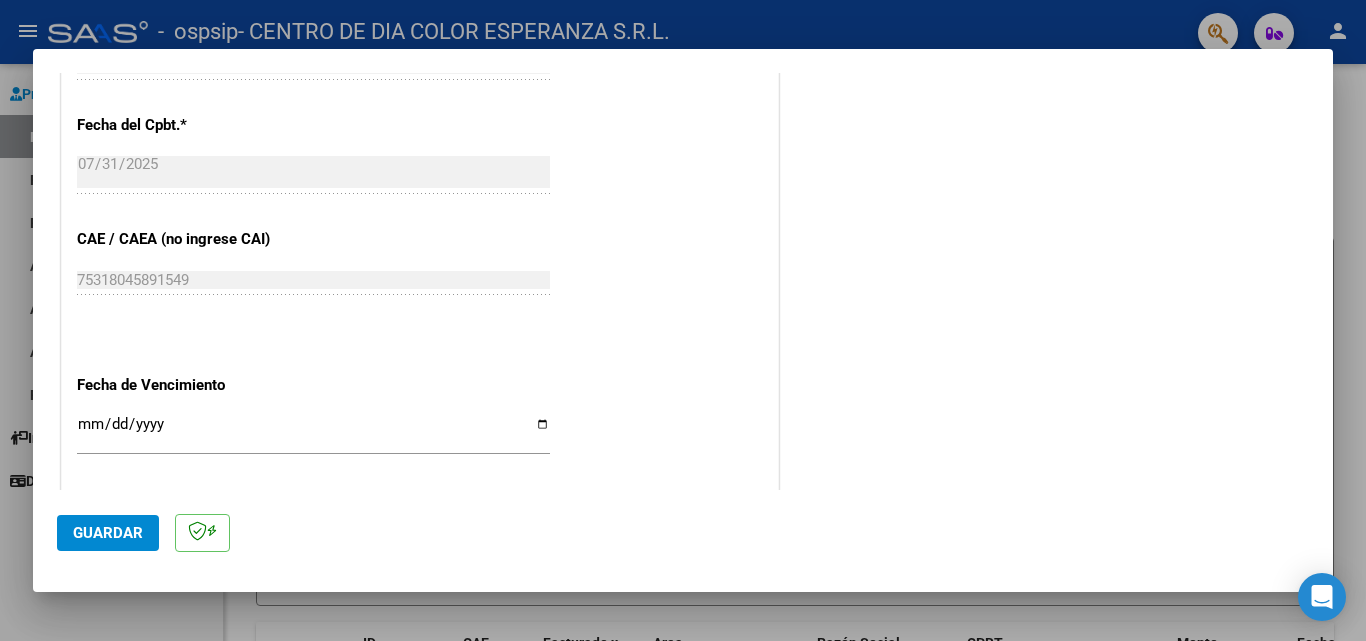 type on "202507" 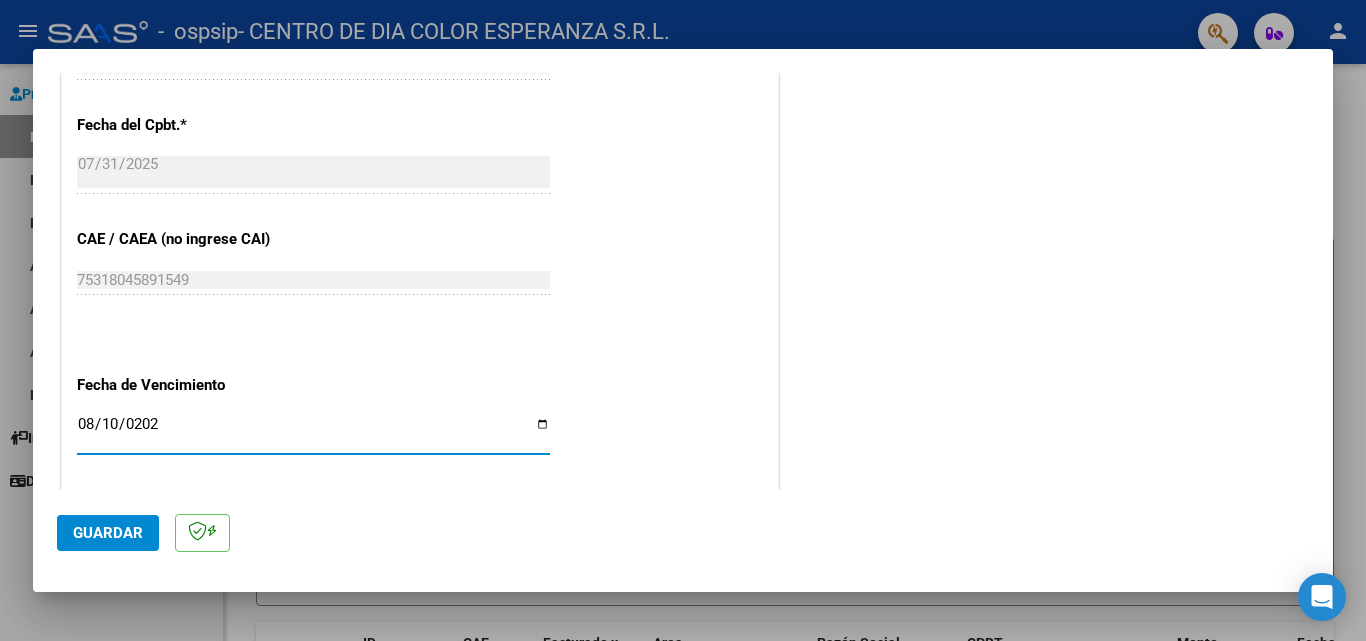type on "2025-08-10" 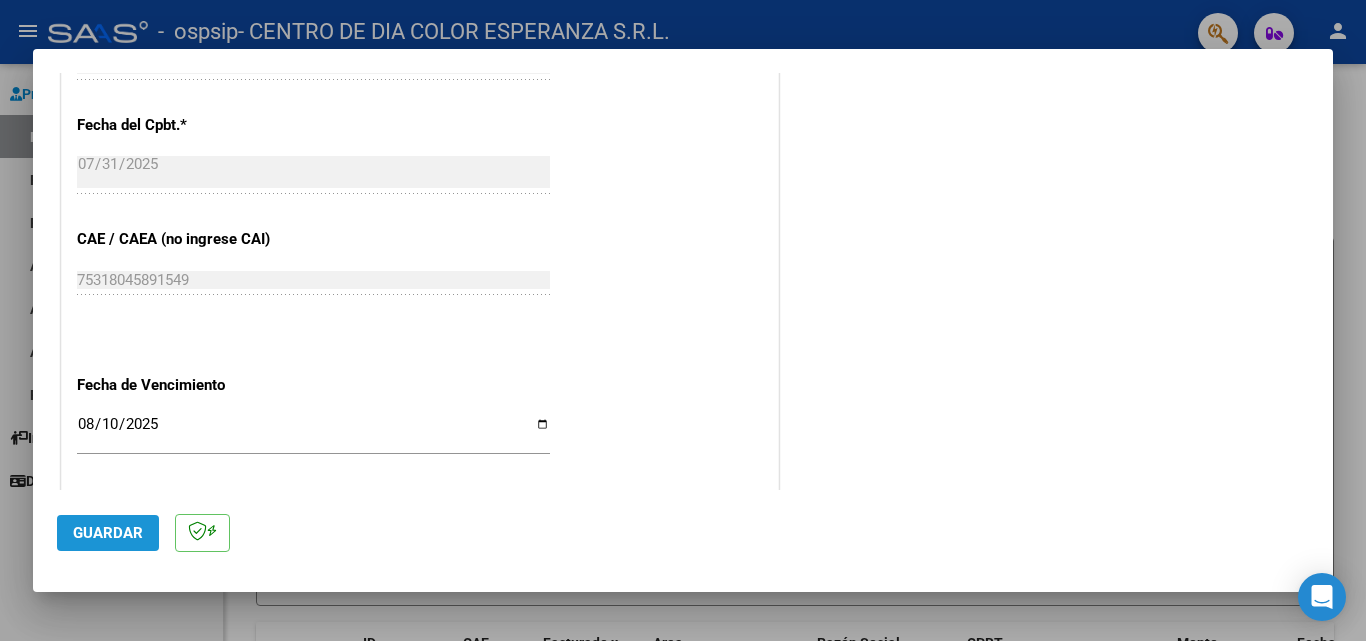 click on "Guardar" 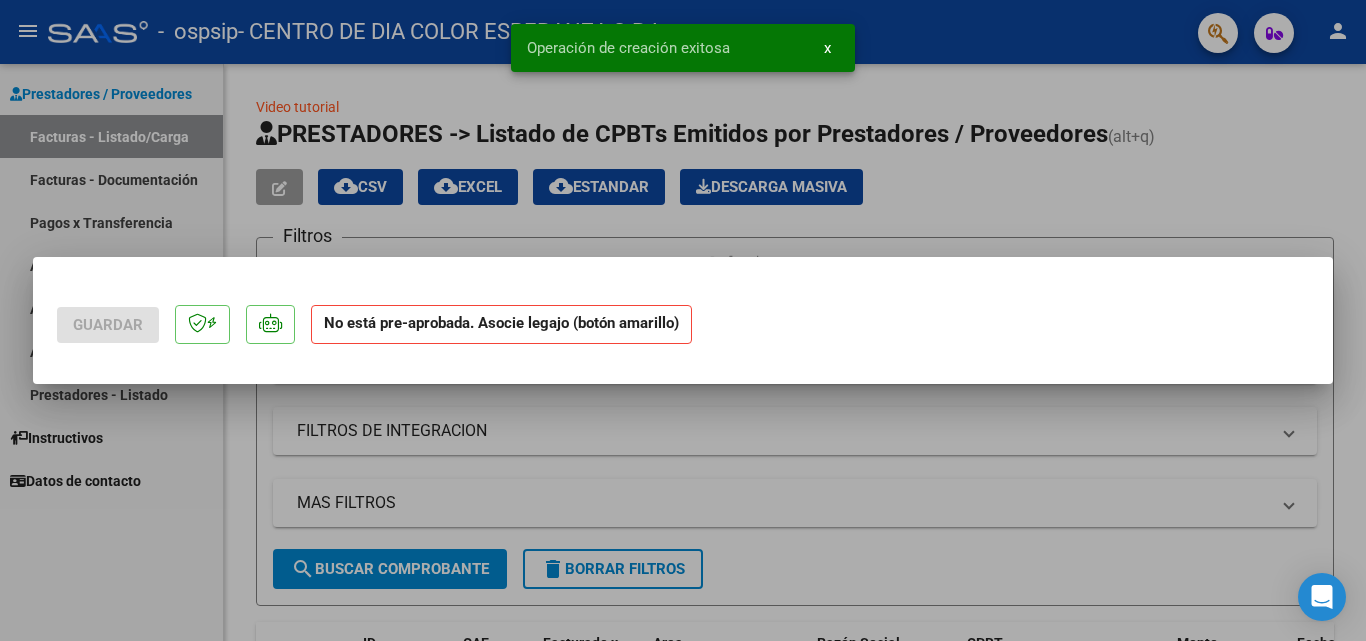scroll, scrollTop: 0, scrollLeft: 0, axis: both 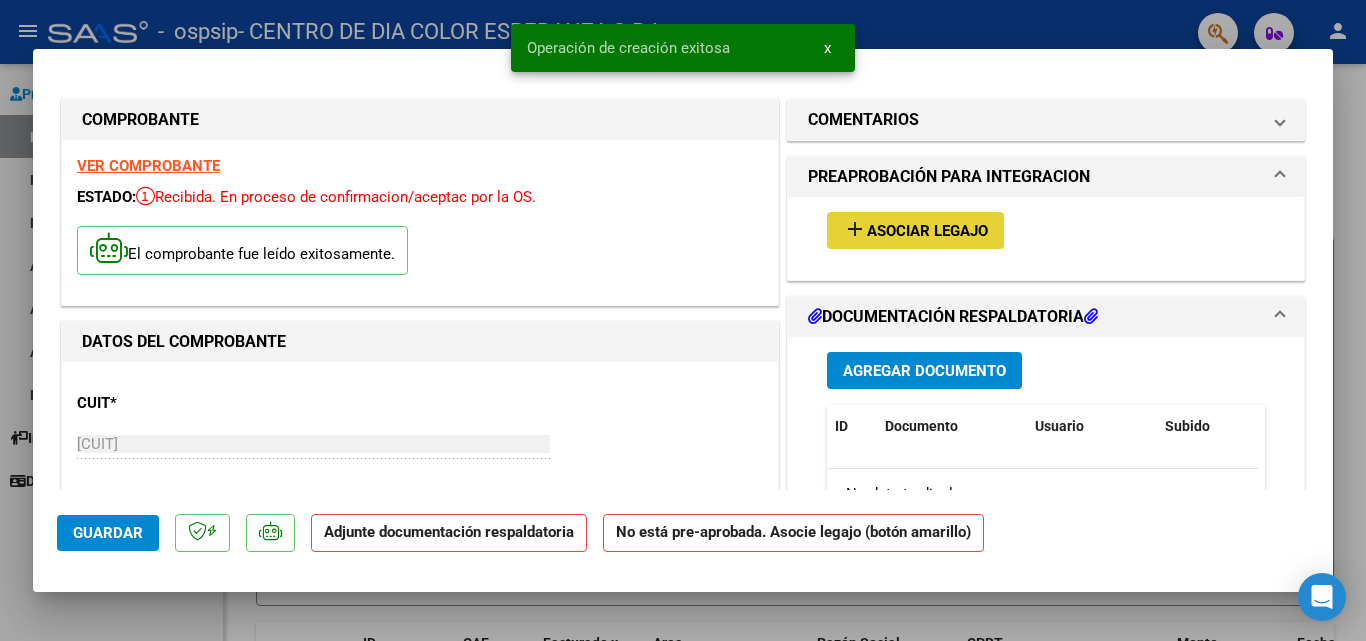 click on "add Asociar Legajo" at bounding box center (915, 230) 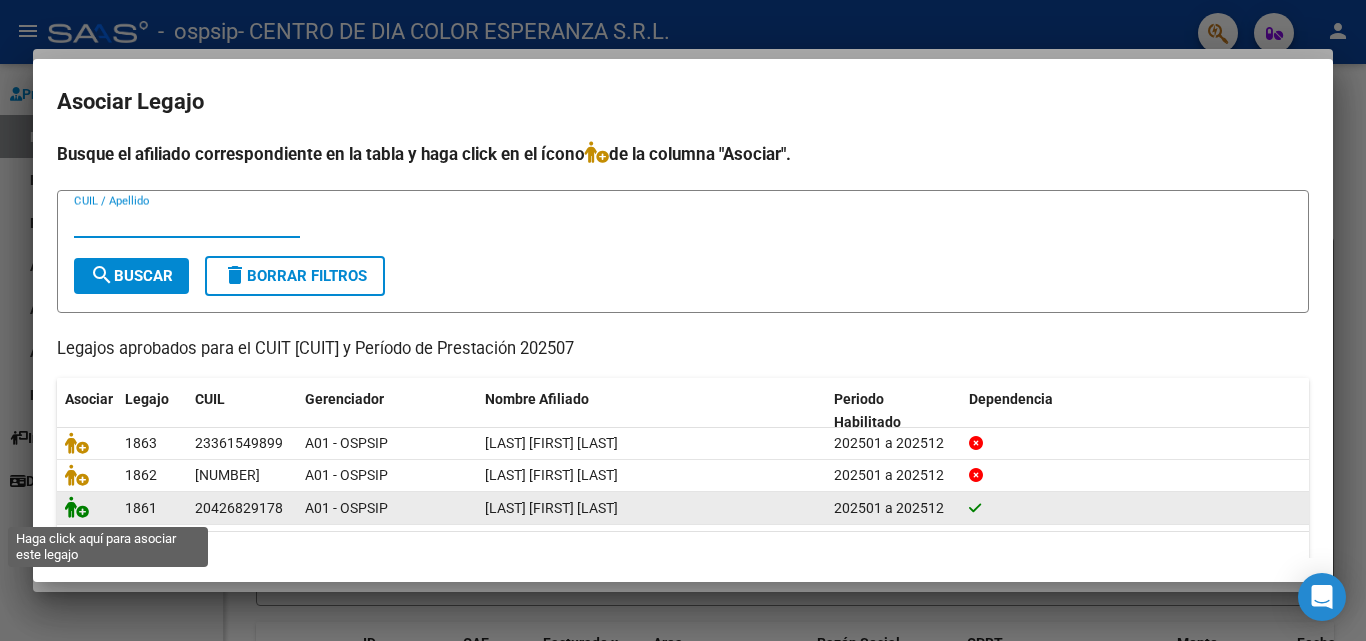 click 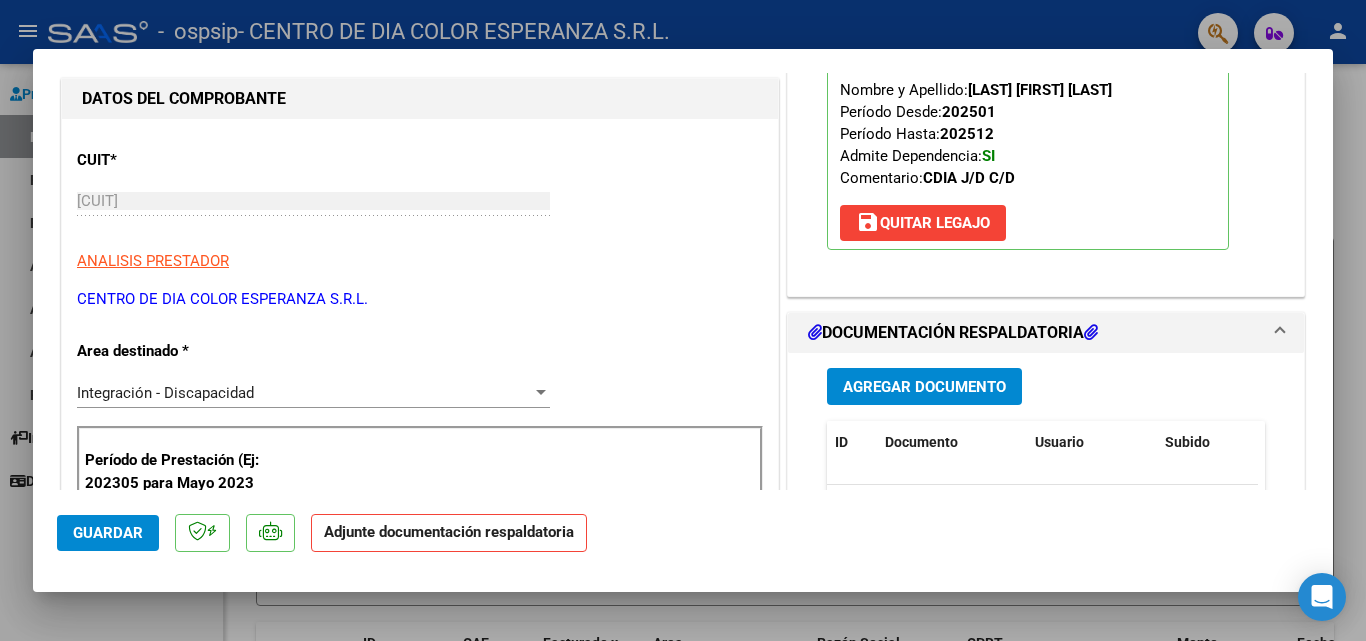 scroll, scrollTop: 400, scrollLeft: 0, axis: vertical 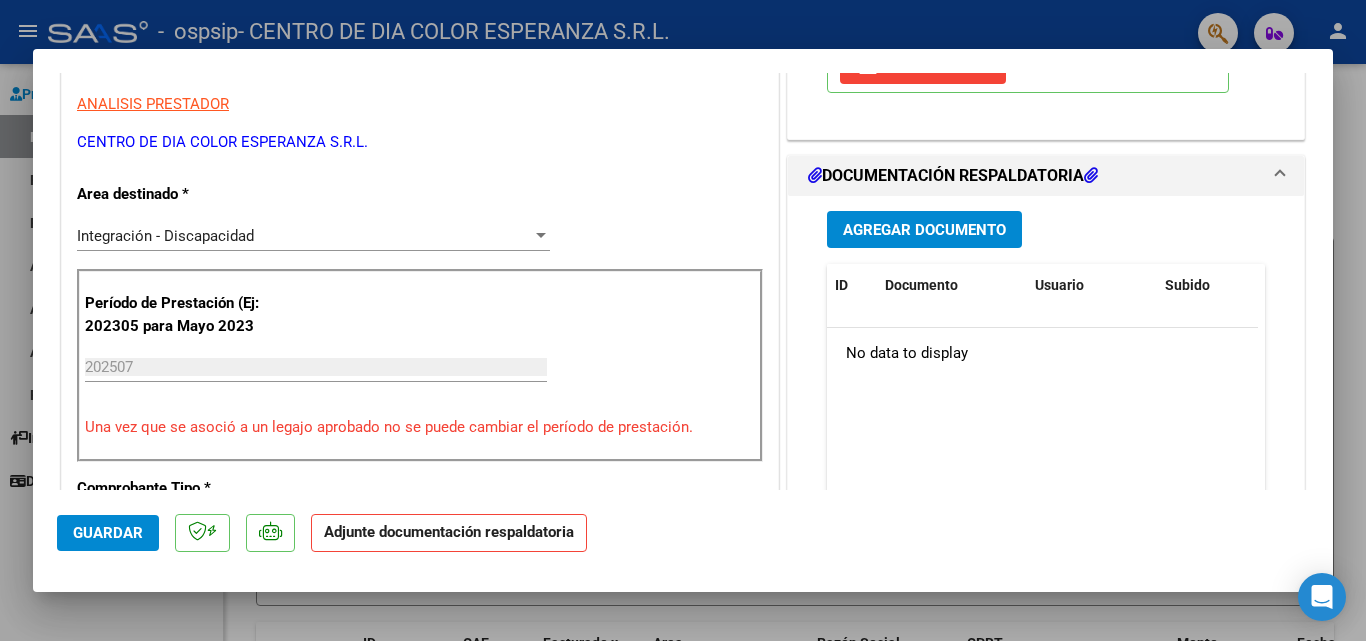 click on "Agregar Documento" at bounding box center (924, 230) 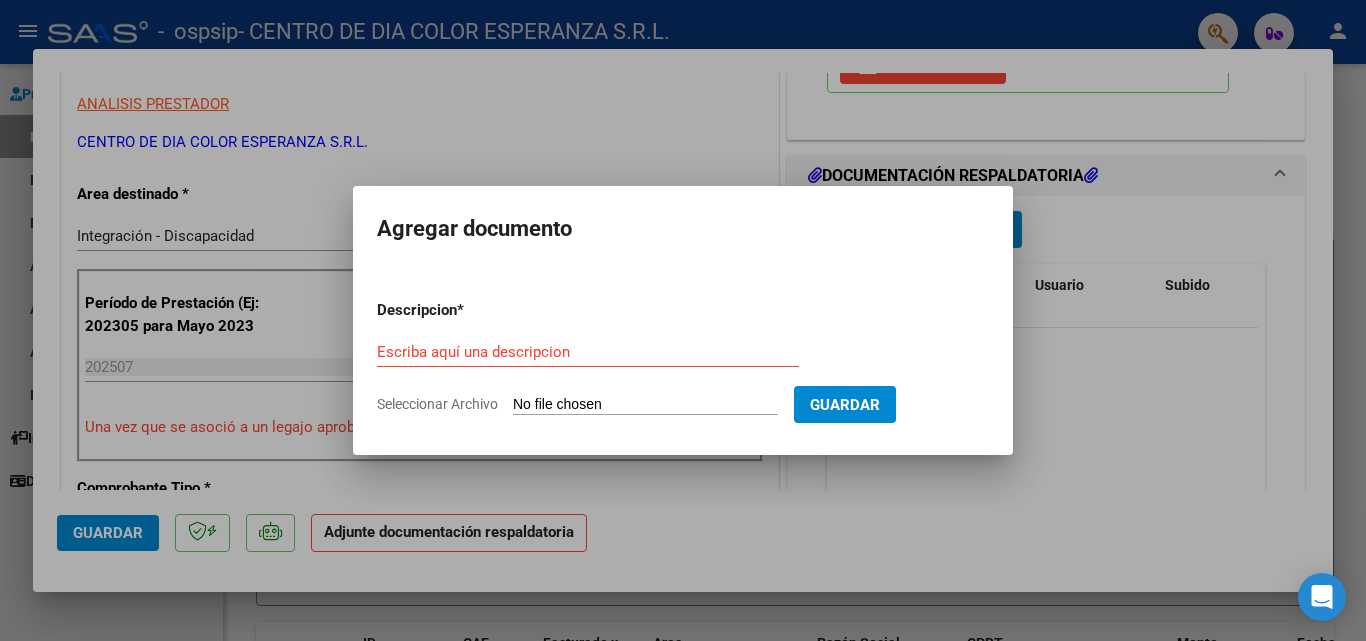 click on "Seleccionar Archivo" at bounding box center (645, 405) 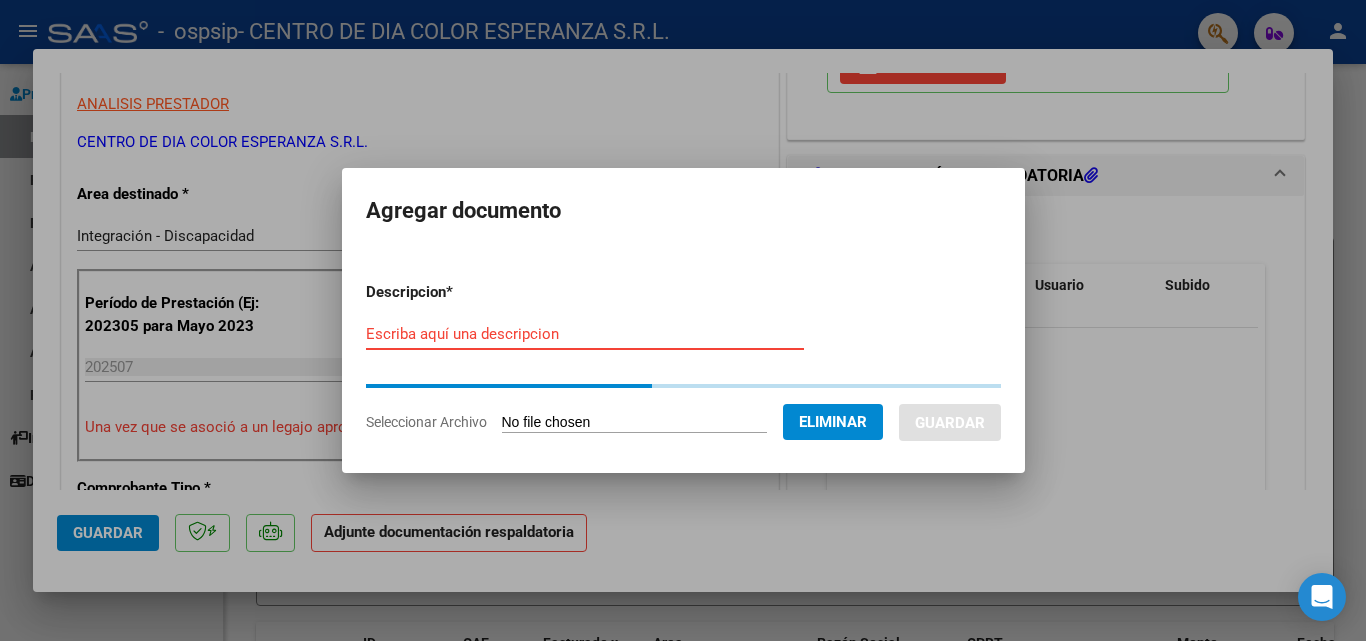 click on "Escriba aquí una descripcion" at bounding box center [585, 334] 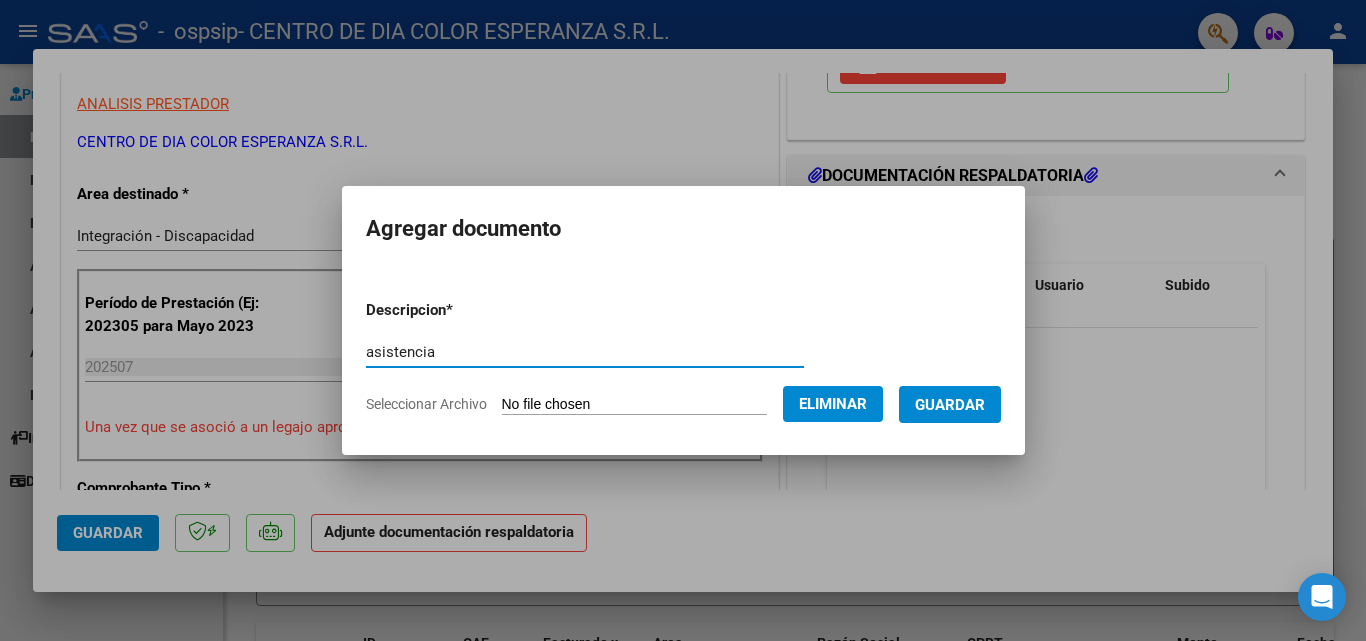 type on "asistencia" 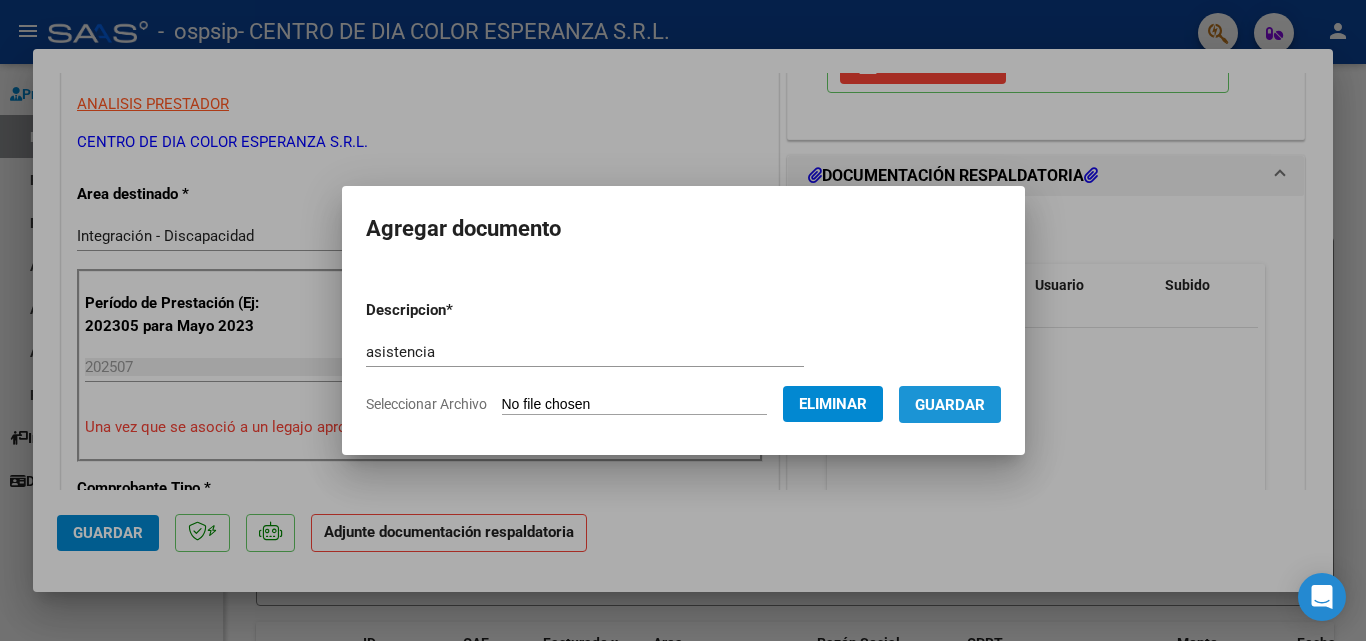 click on "Guardar" at bounding box center [950, 405] 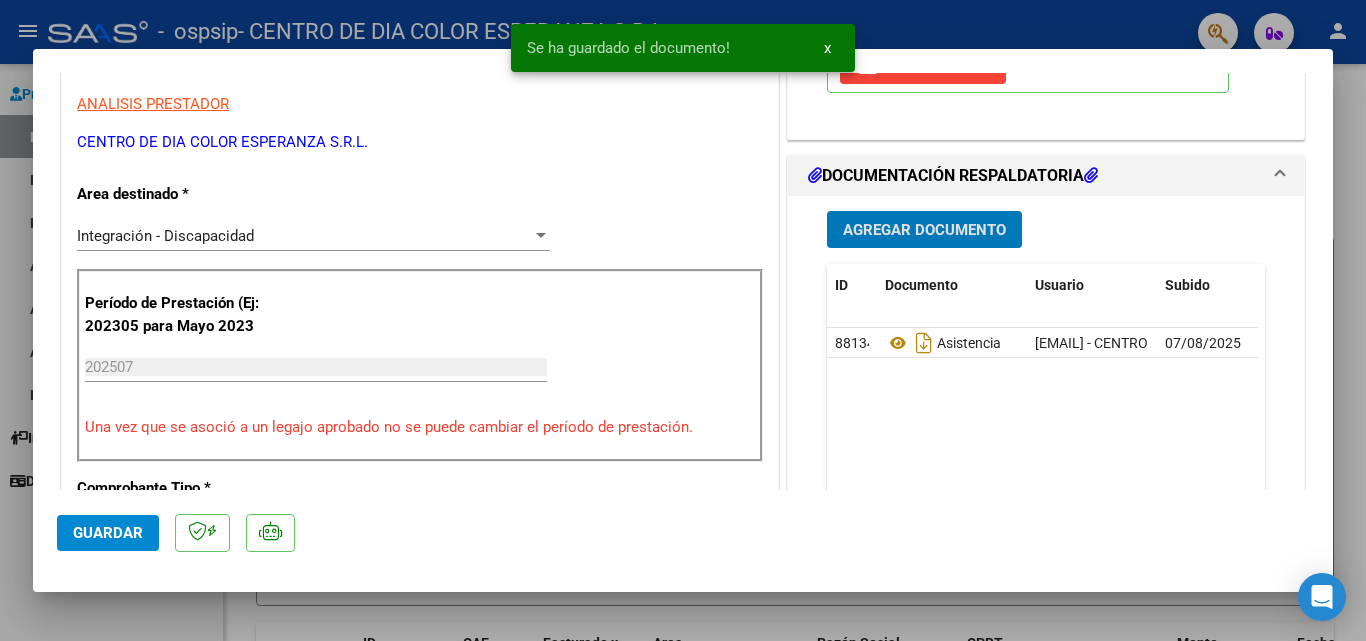 click on "Agregar Documento" at bounding box center [924, 230] 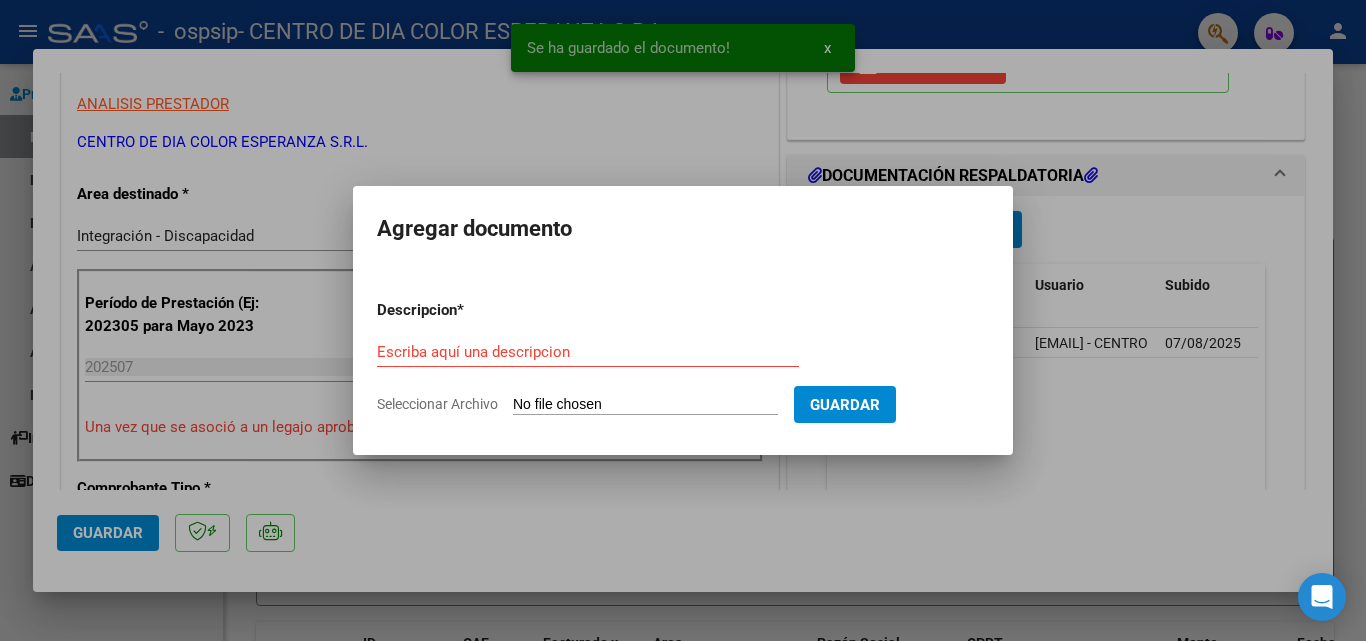 click on "Seleccionar Archivo" at bounding box center (645, 405) 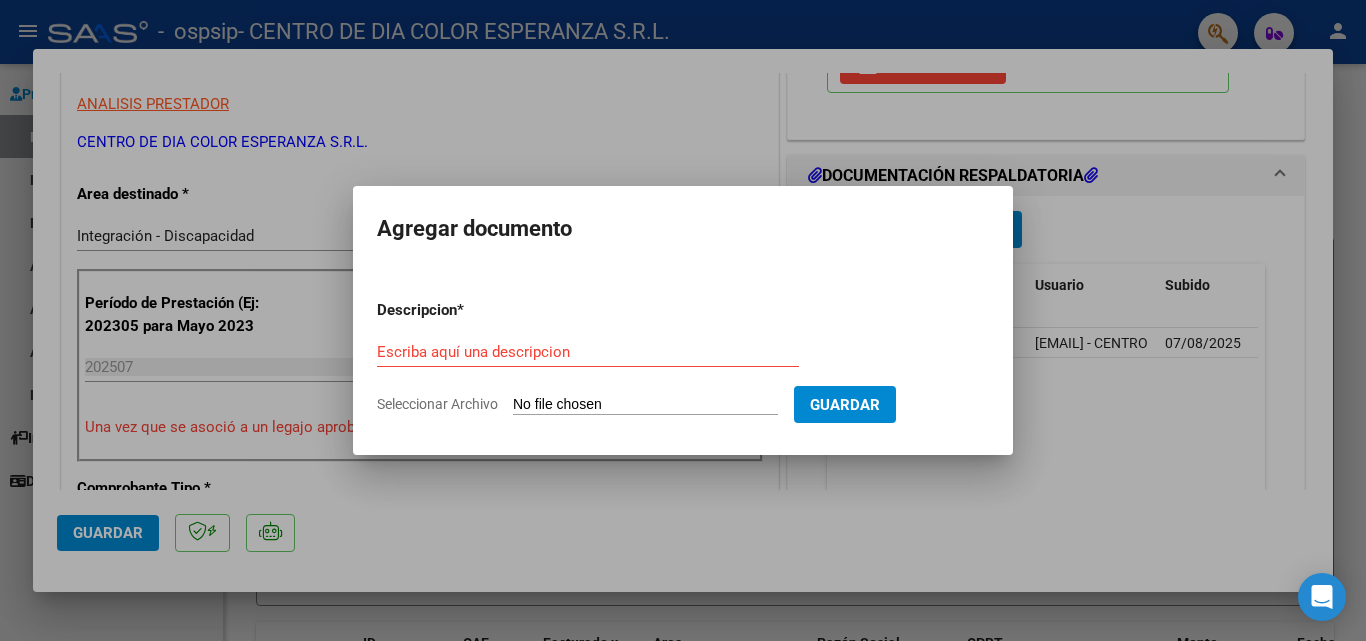 click on "Seleccionar Archivo" at bounding box center (645, 405) 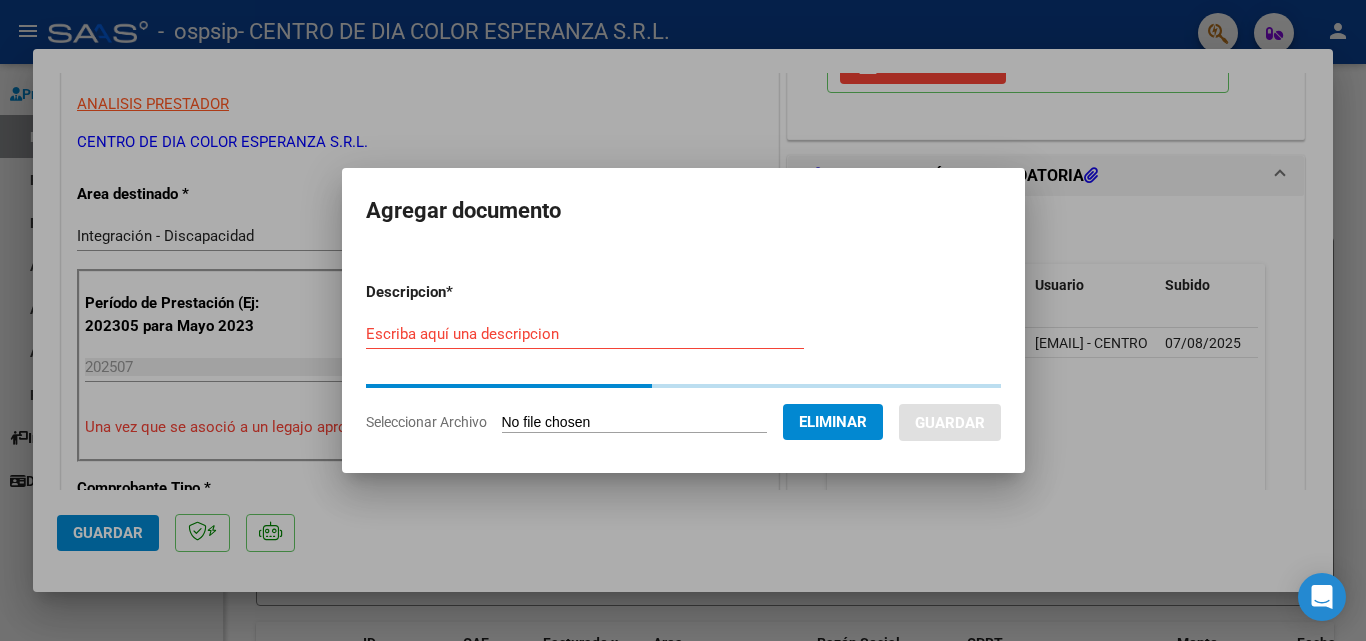 click on "Escriba aquí una descripcion" at bounding box center (585, 334) 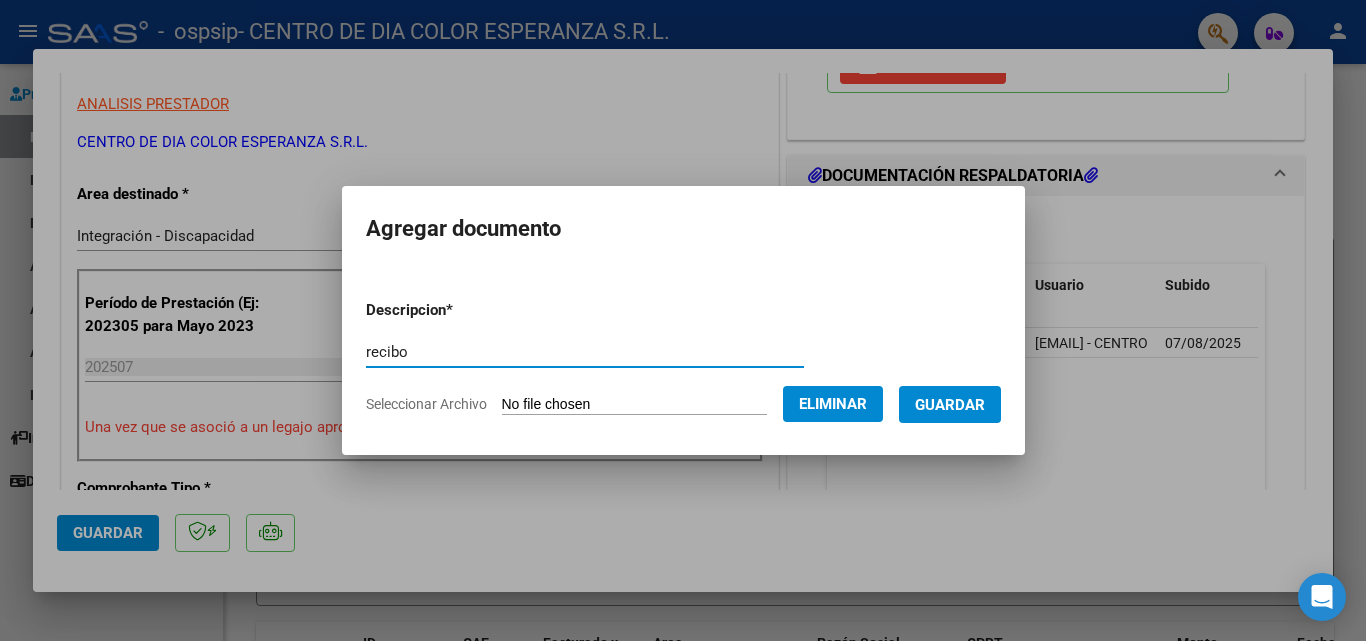 type on "recibo" 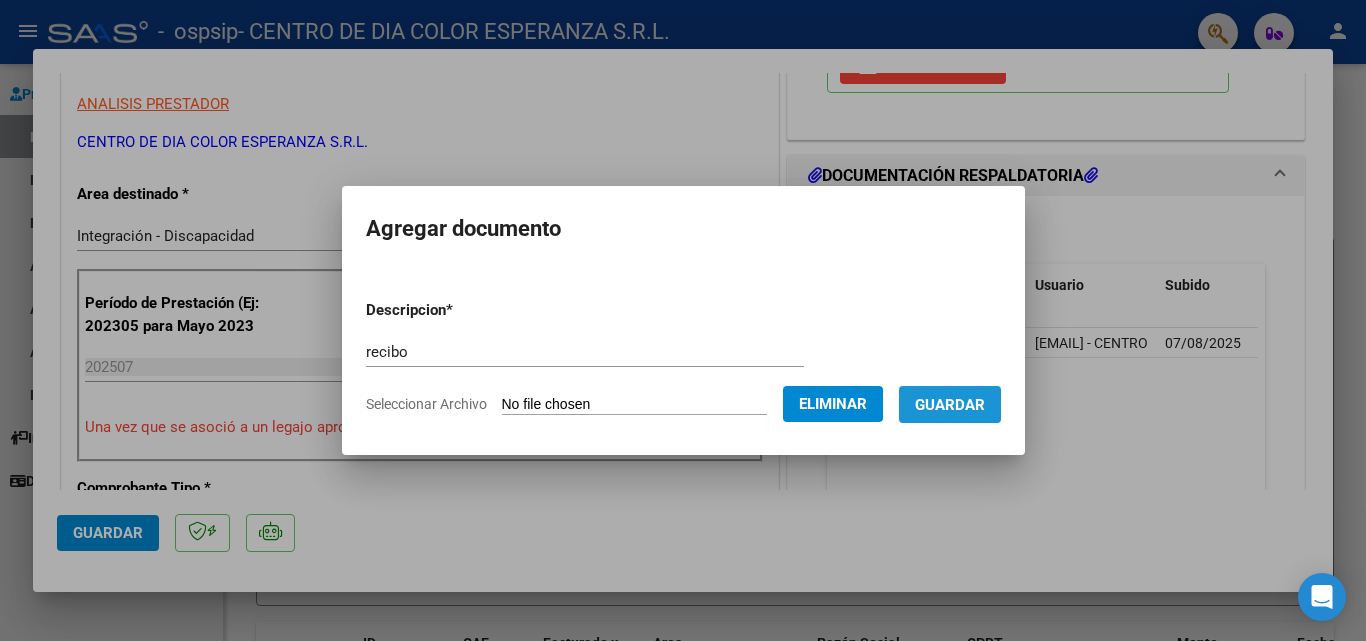 click on "Guardar" at bounding box center (950, 405) 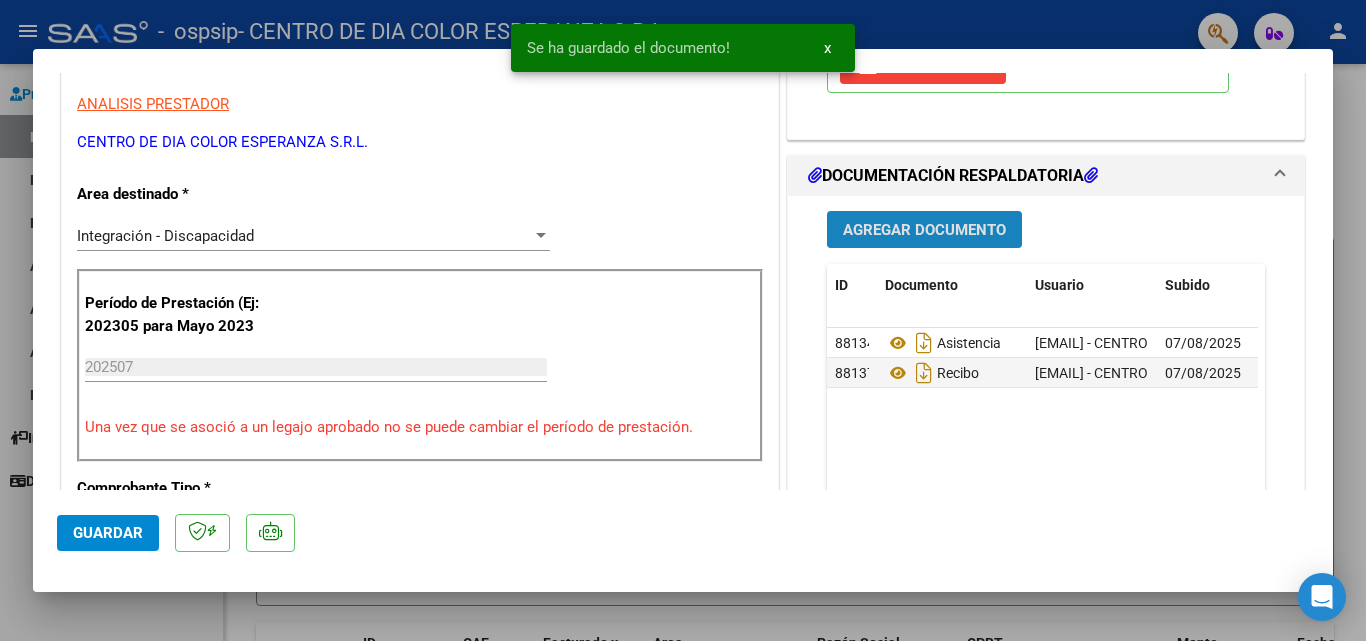 click on "Agregar Documento" at bounding box center (924, 229) 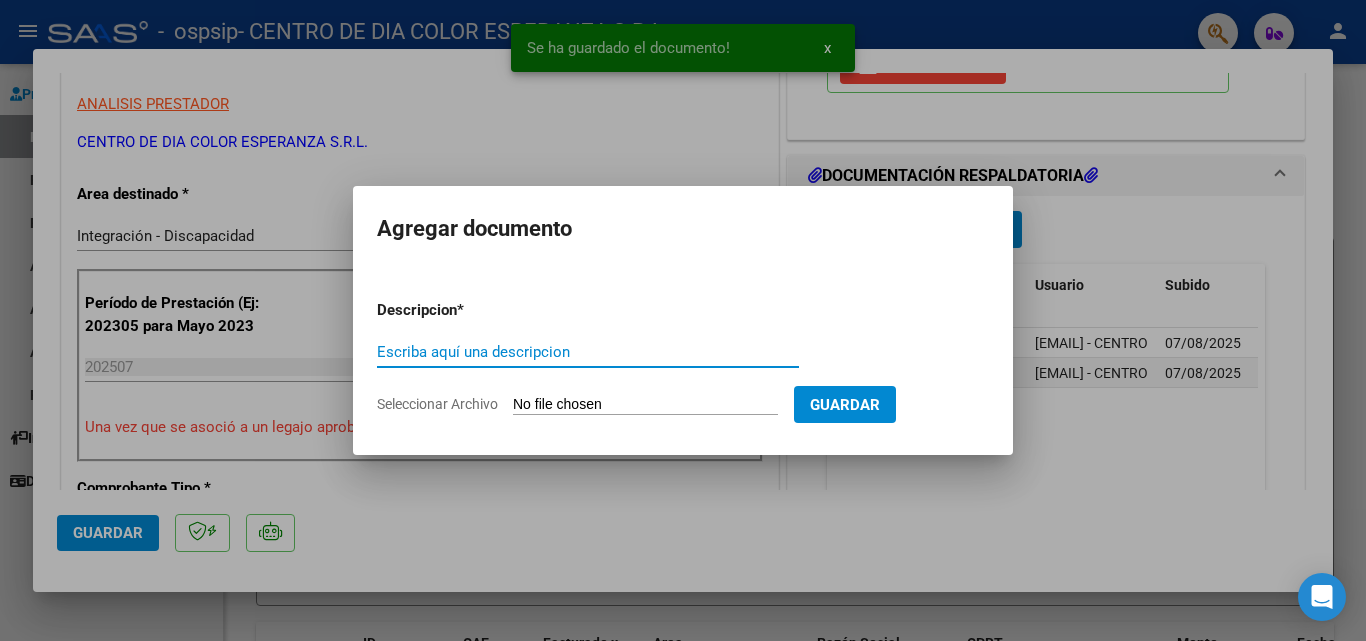 click on "Seleccionar Archivo" at bounding box center (645, 405) 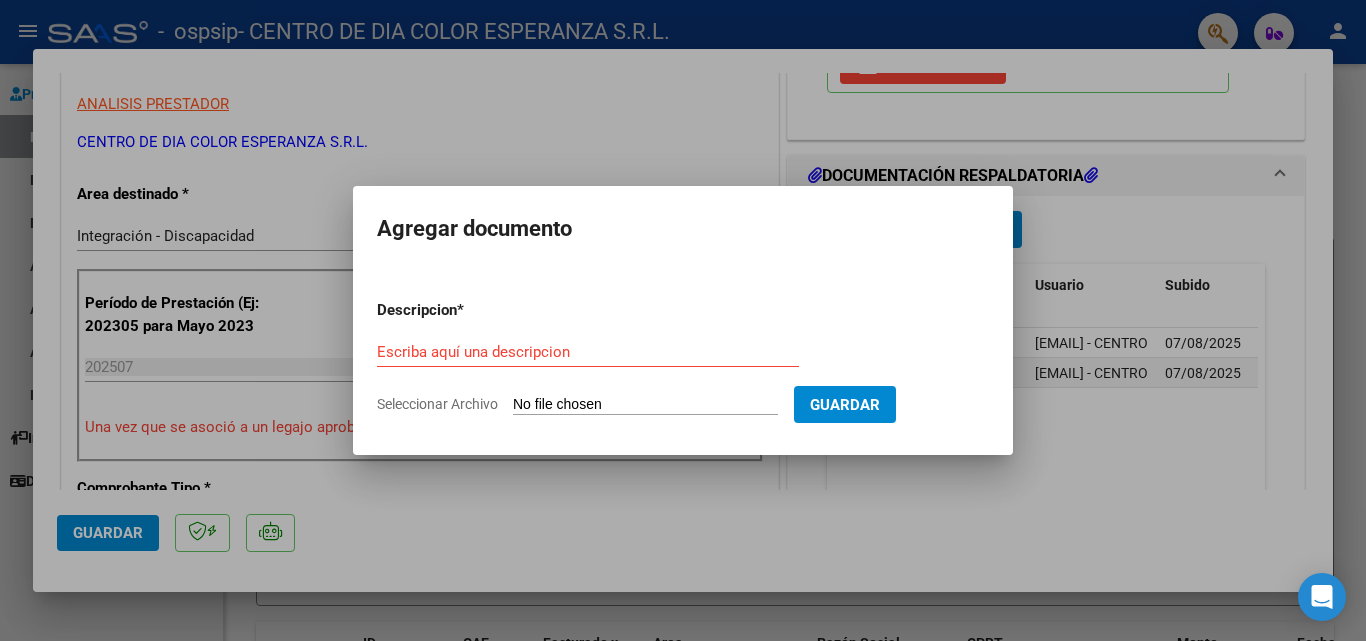 type on "C:\fakepath\[LAST] [FIRST] presupuesto 2025.pdf" 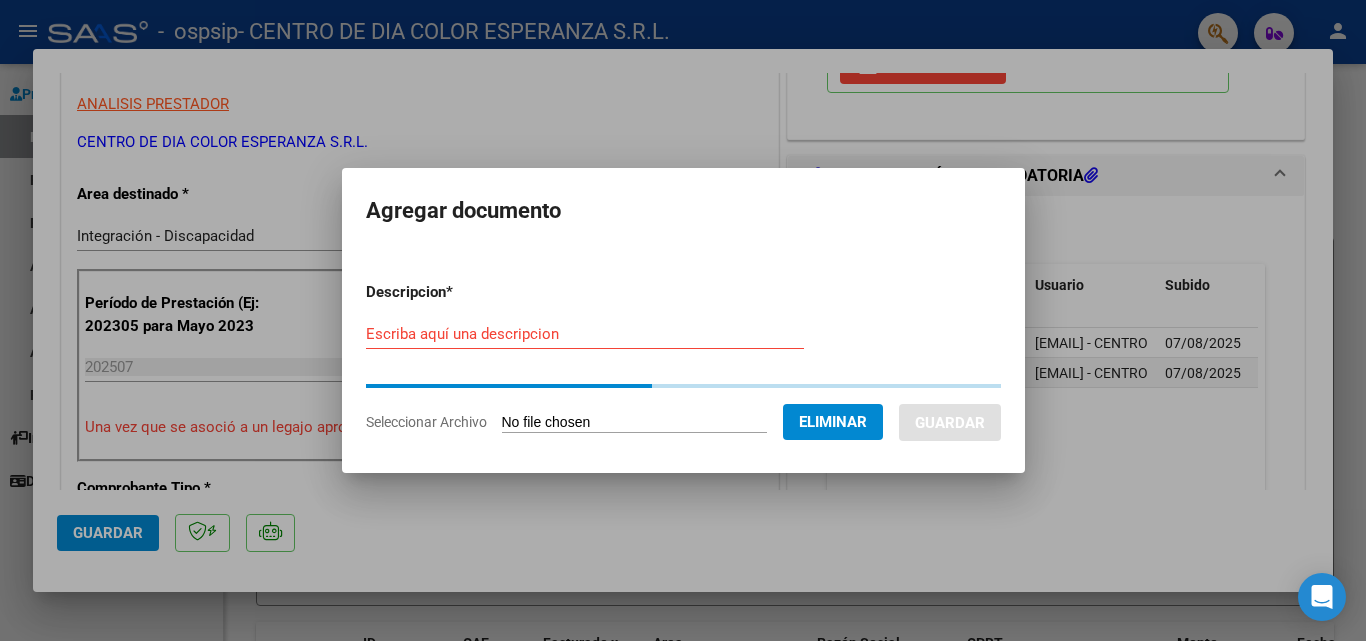 click on "Escriba aquí una descripcion" at bounding box center (585, 334) 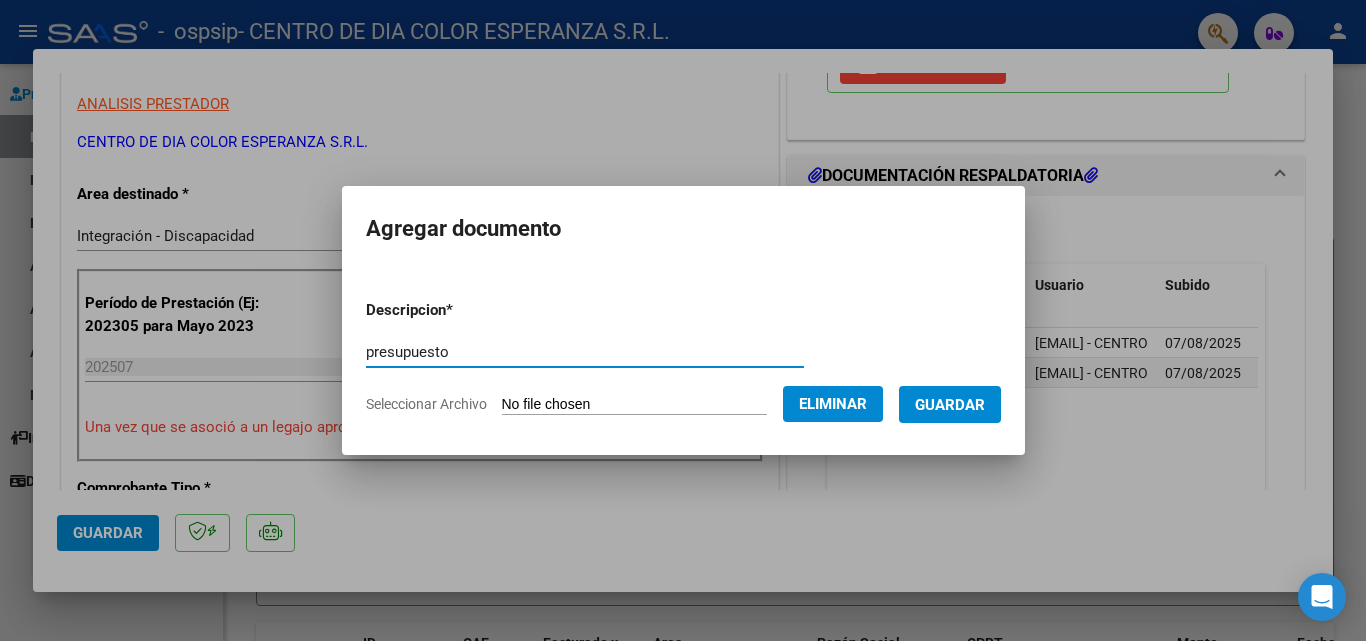 type on "presupuesto" 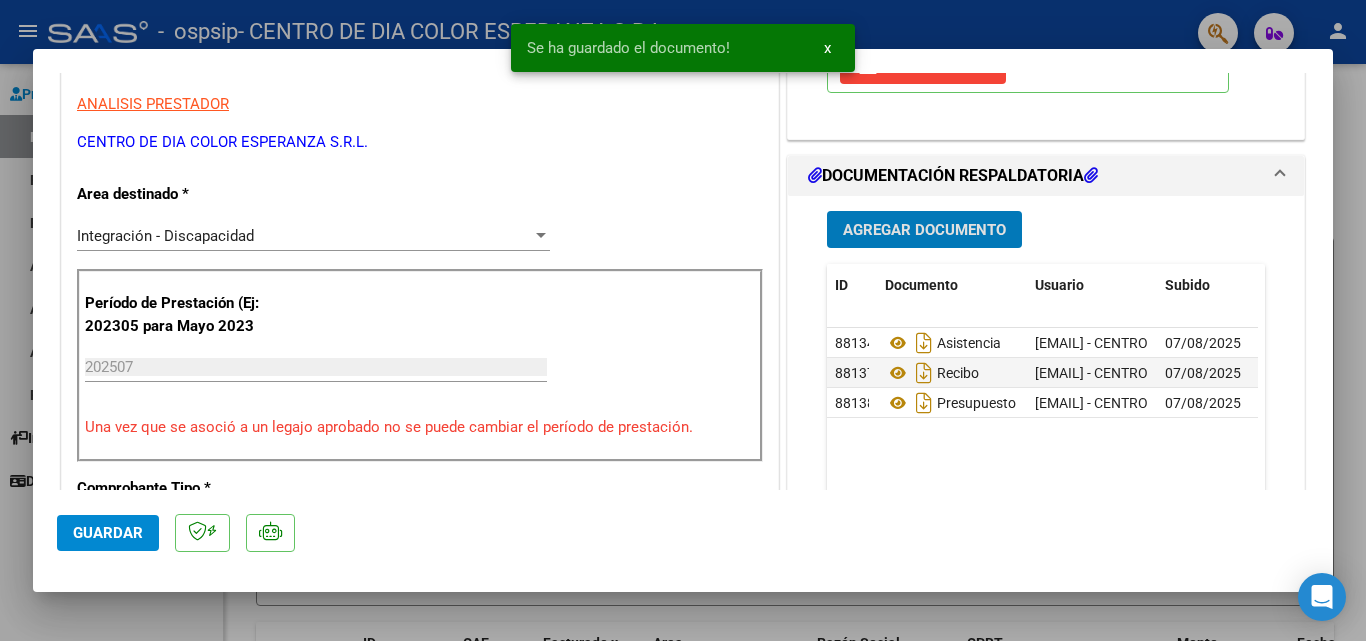 click on "Agregar Documento" at bounding box center (924, 229) 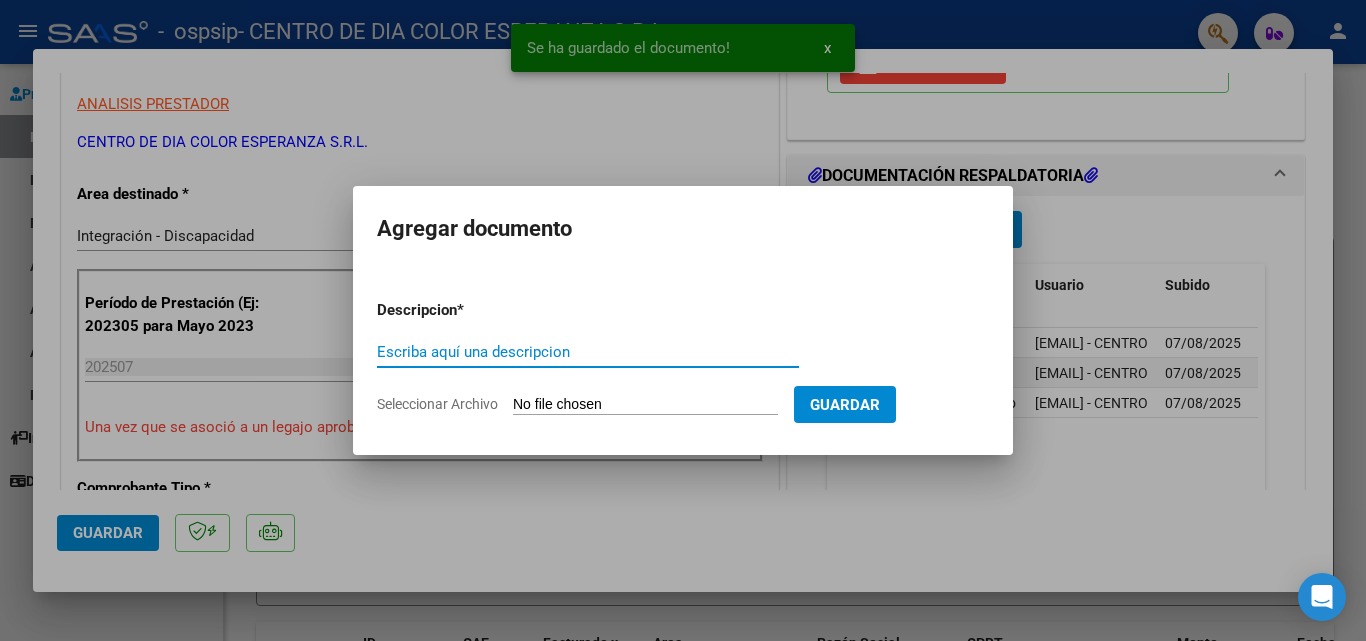 click on "Seleccionar Archivo" at bounding box center [645, 405] 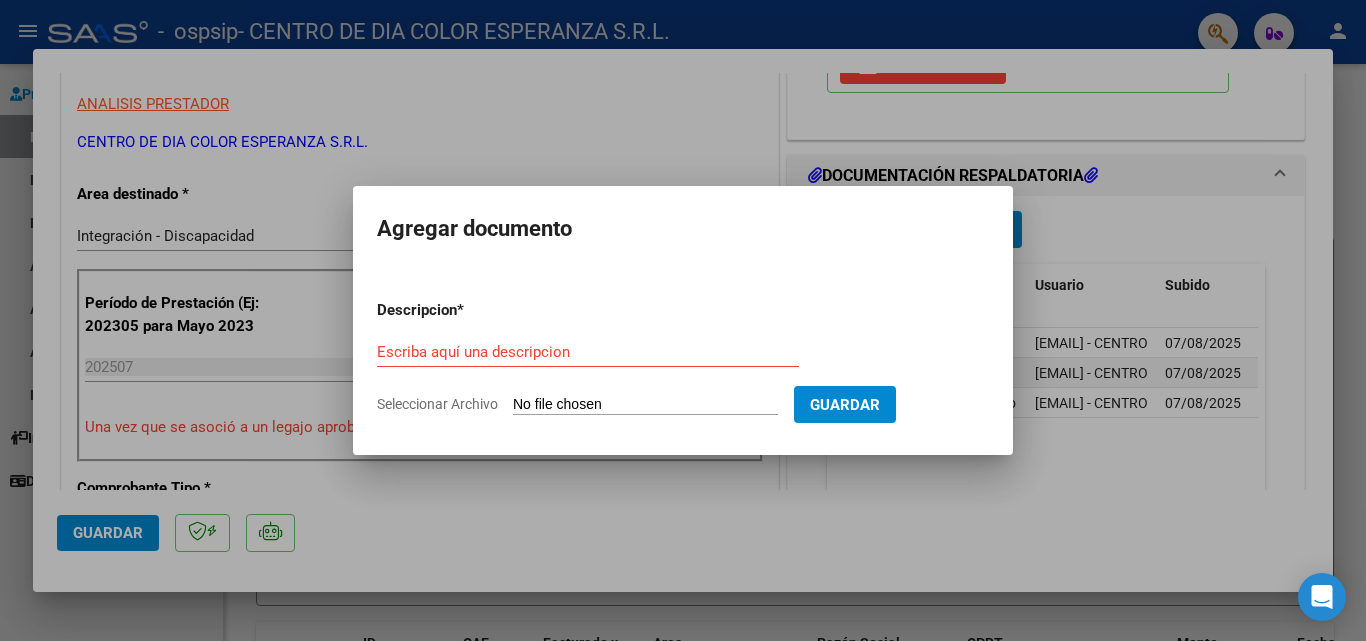 type on "C:\fakepath\[LAST] [FIRST] DE DIA AUTORIZACION 2025 SEGUN RESOLUCION 360 22_firmado.pdf" 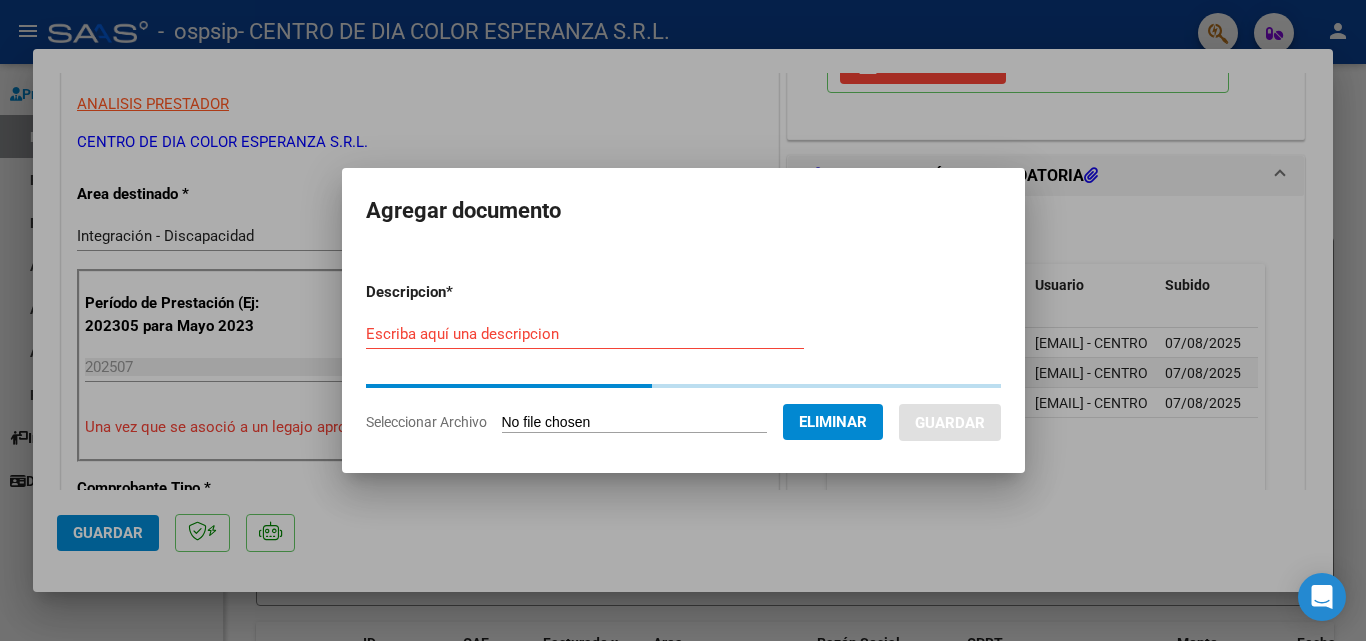 click on "Escriba aquí una descripcion" at bounding box center [585, 334] 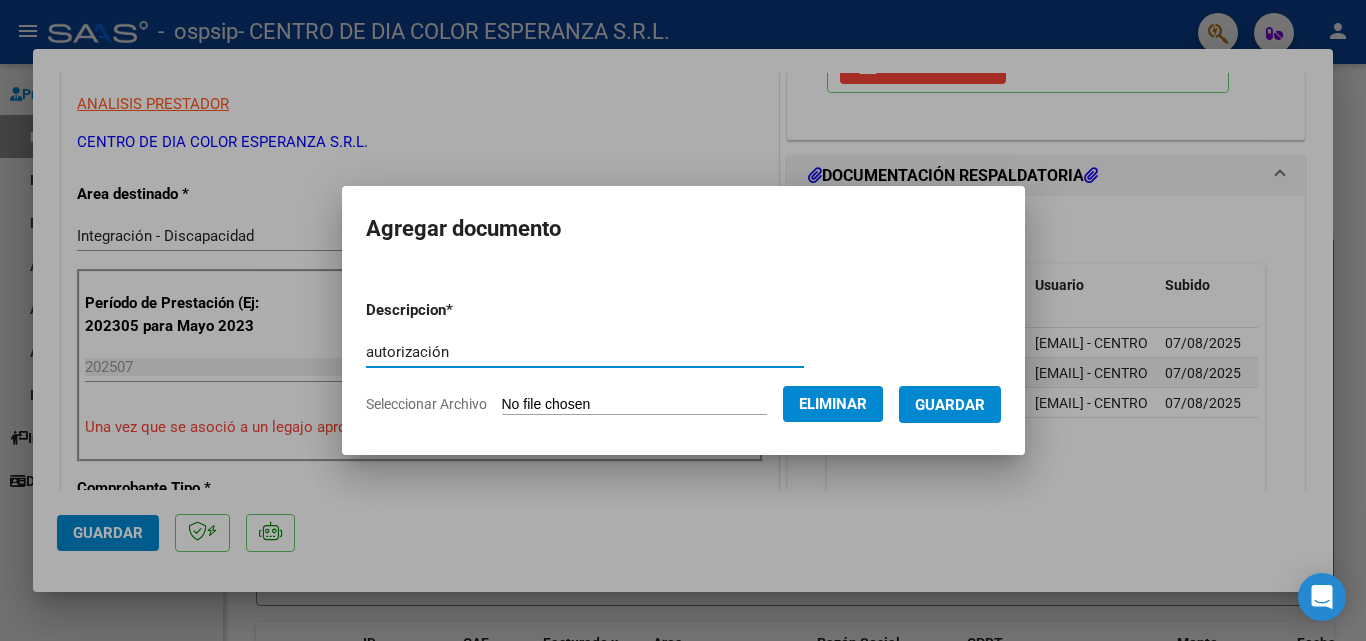 type on "autorización" 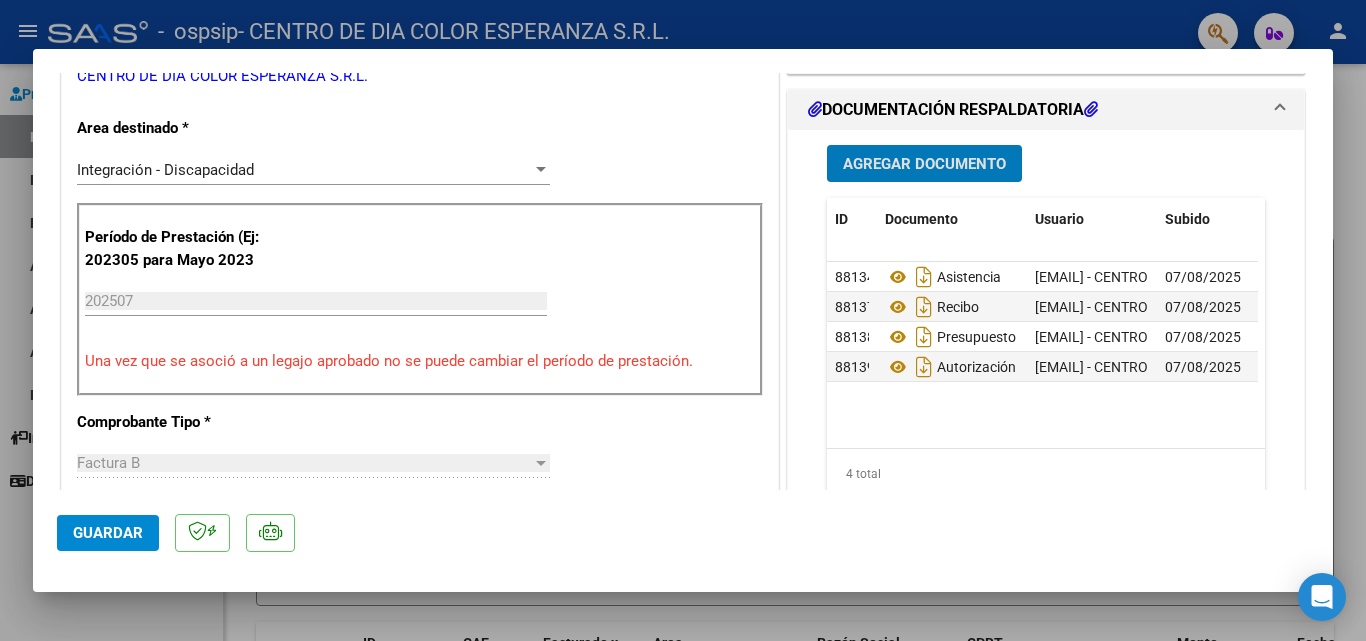 scroll, scrollTop: 700, scrollLeft: 0, axis: vertical 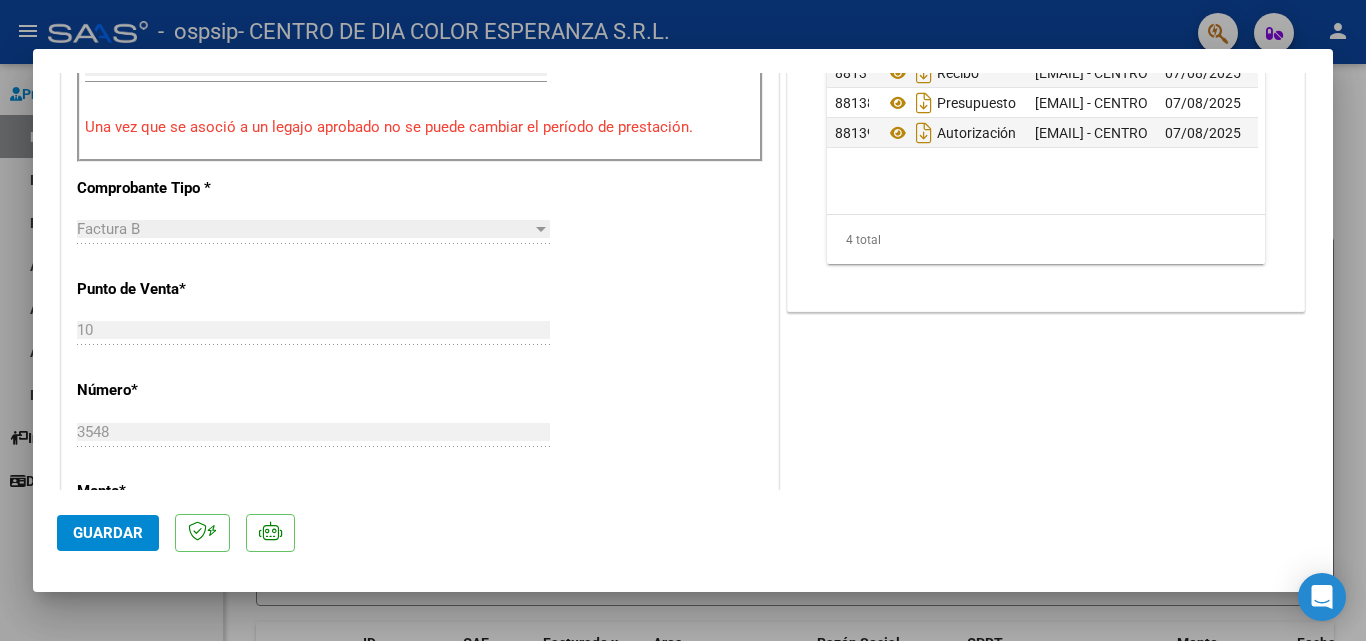 click on "Guardar" 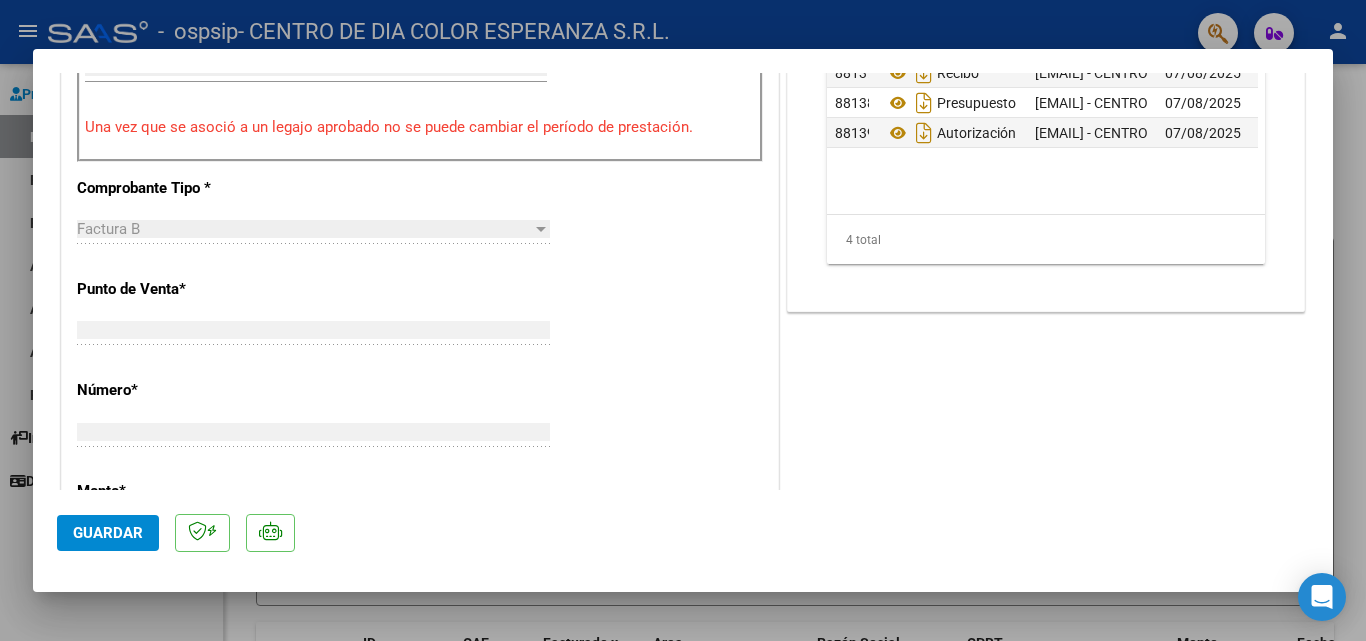 scroll, scrollTop: 659, scrollLeft: 0, axis: vertical 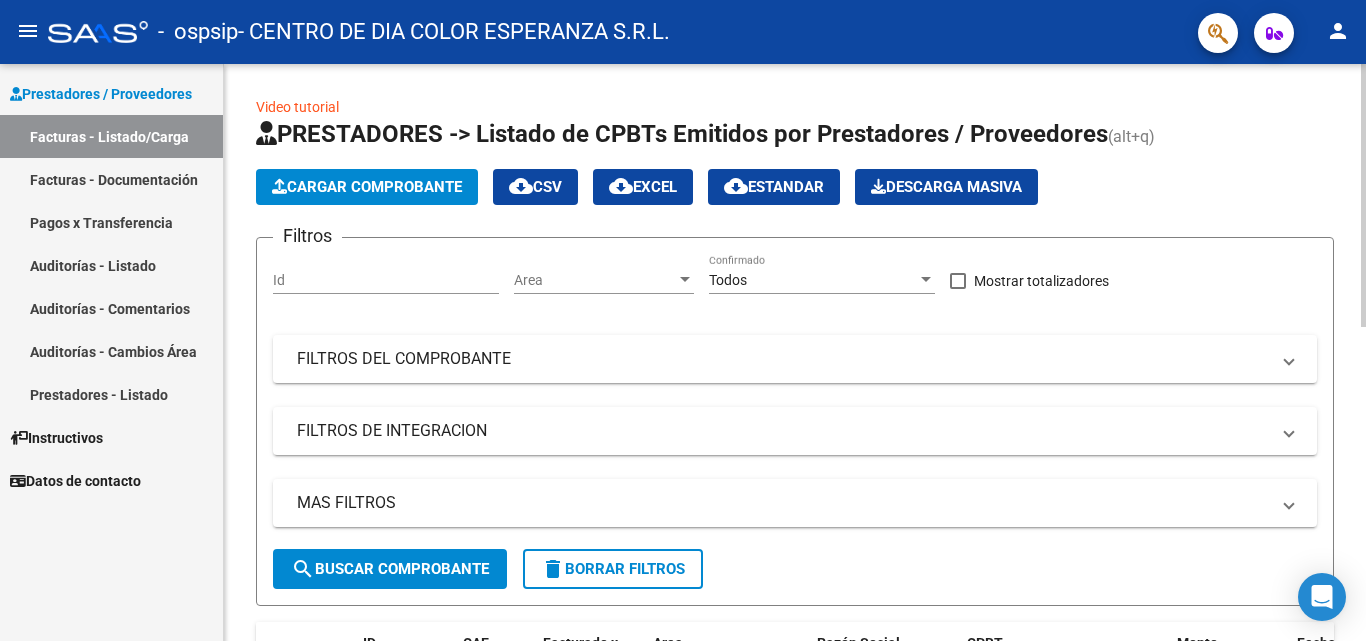 click on "Cargar Comprobante" 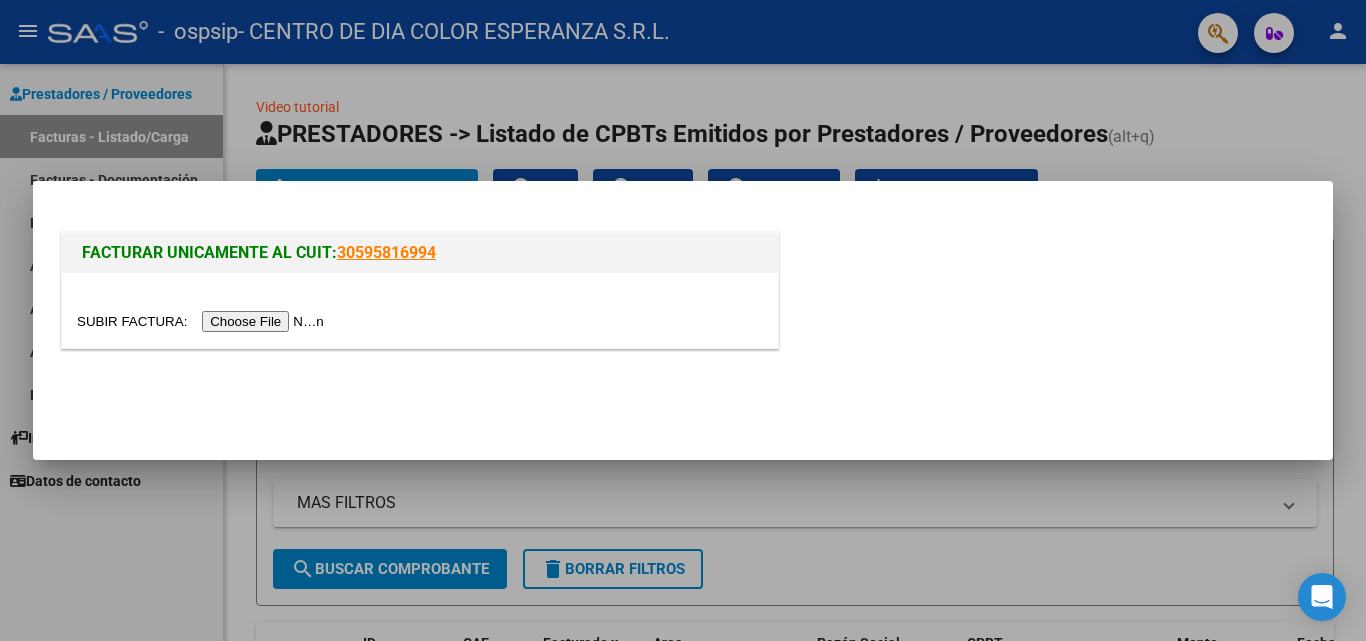 click at bounding box center [203, 321] 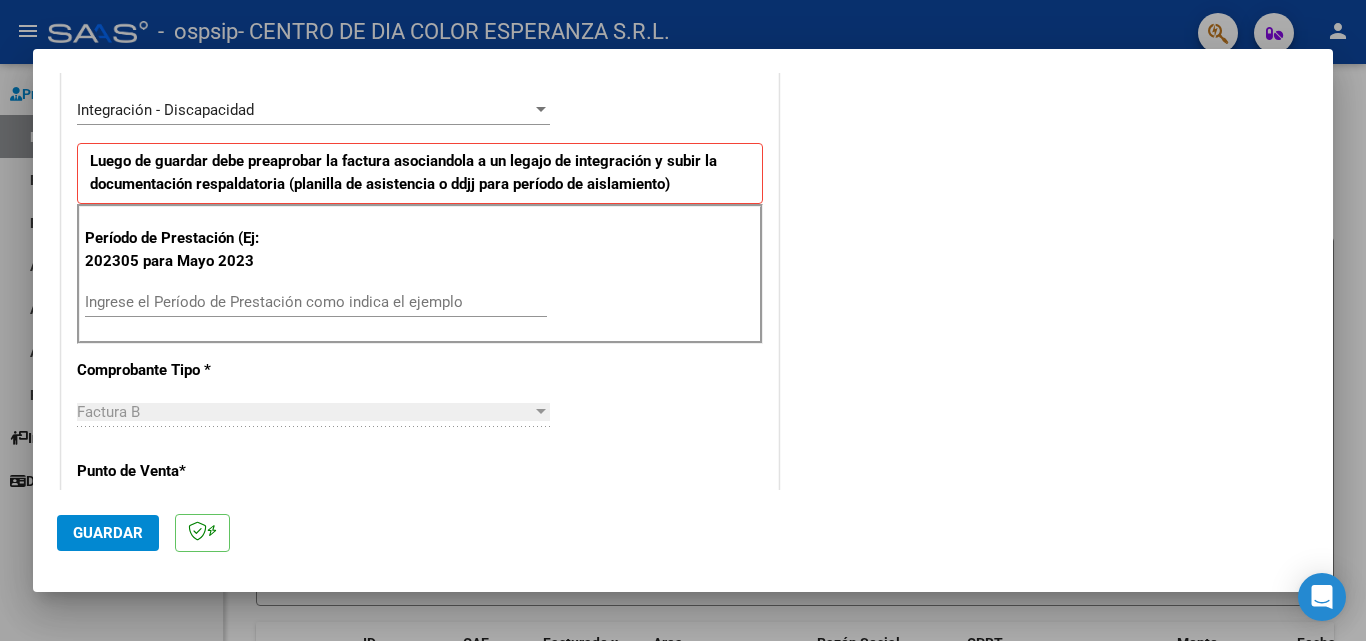 scroll, scrollTop: 500, scrollLeft: 0, axis: vertical 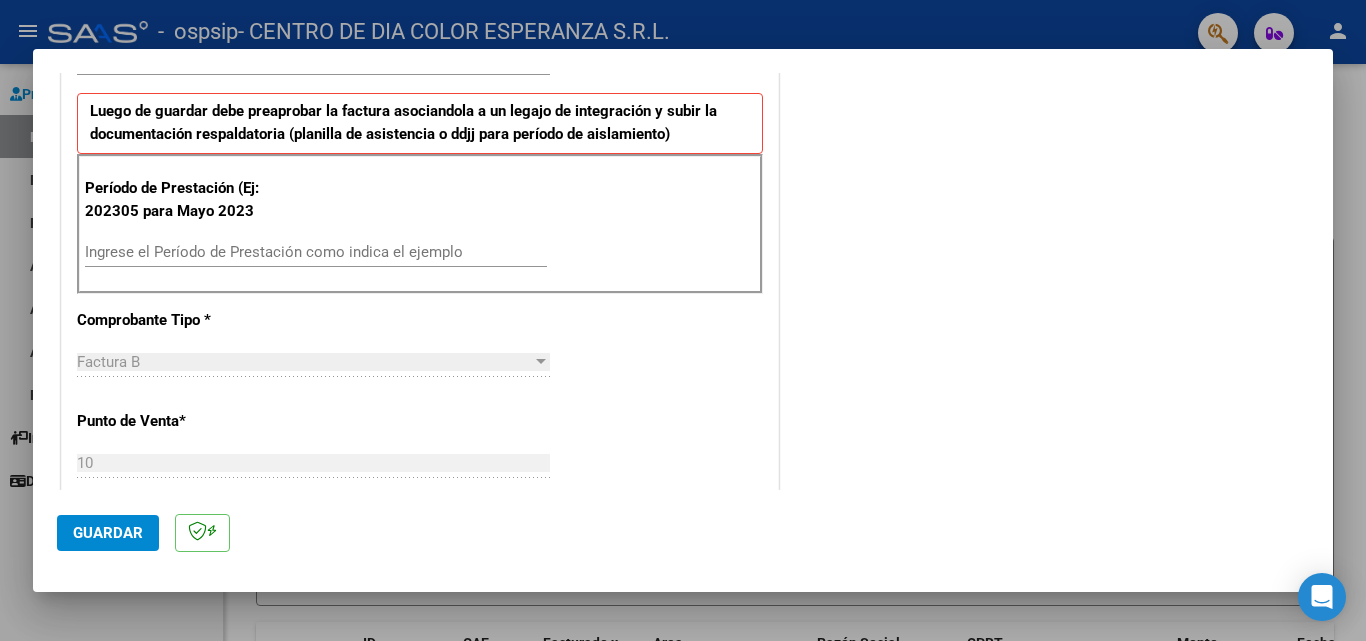 click on "Ingrese el Período de Prestación como indica el ejemplo" at bounding box center [316, 252] 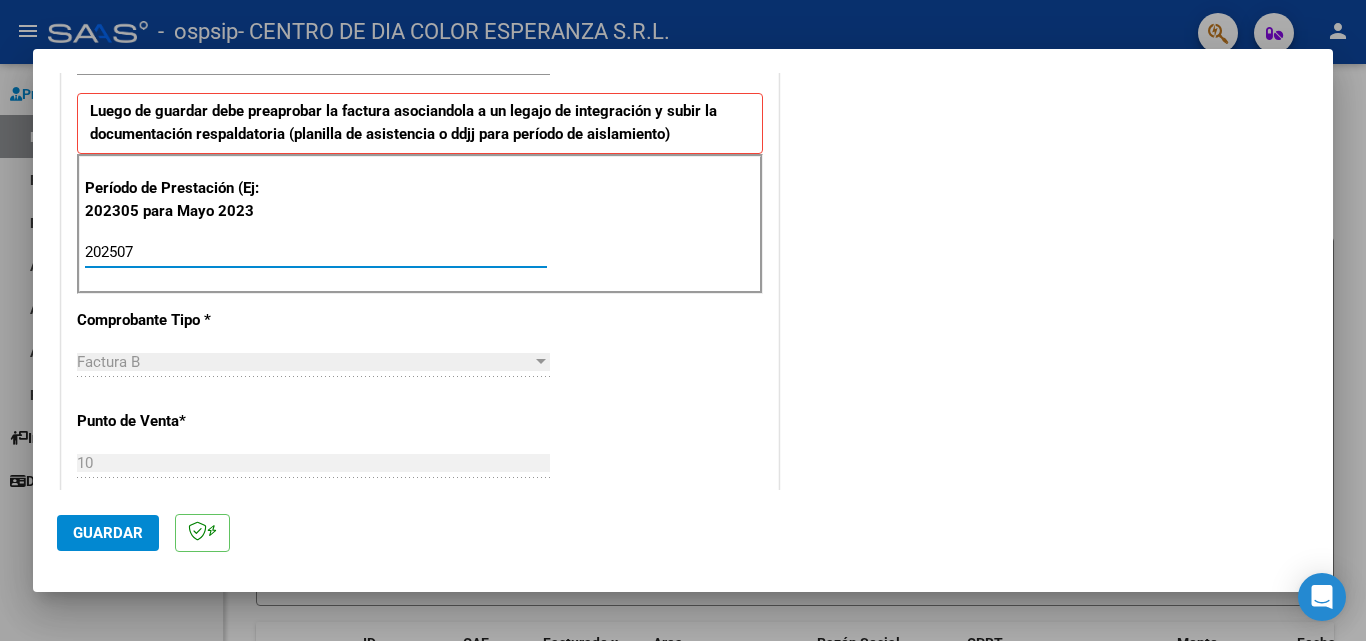 type on "202507" 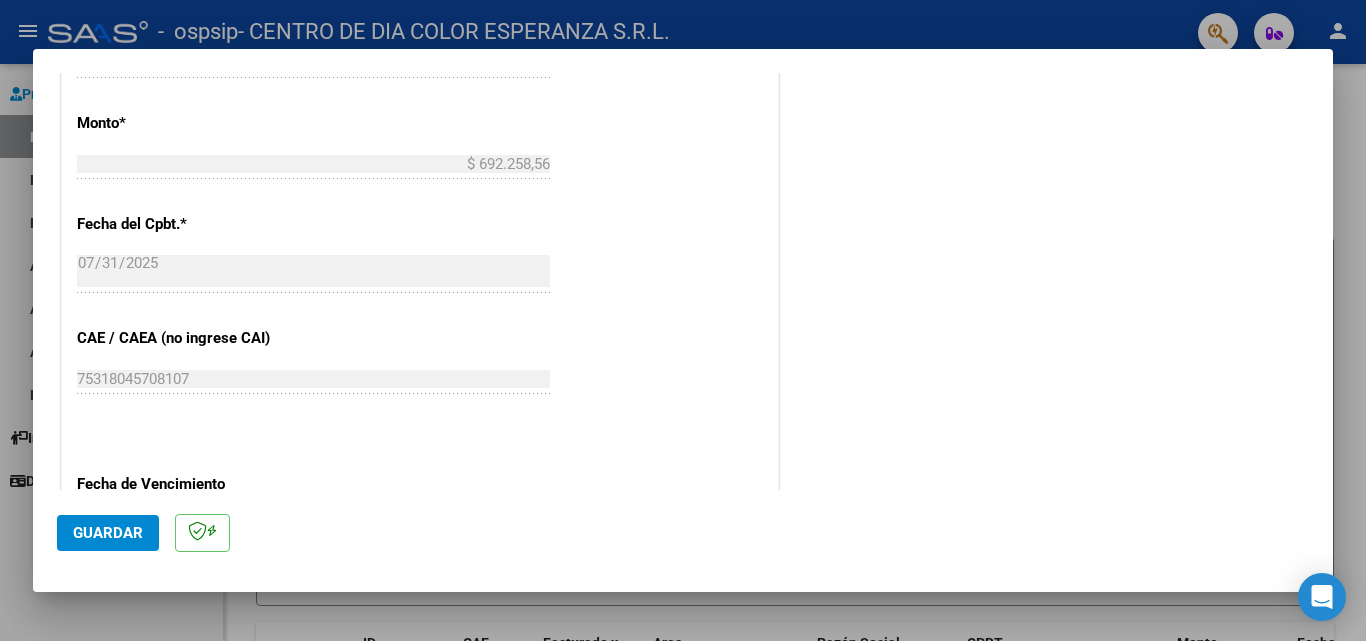 scroll, scrollTop: 1100, scrollLeft: 0, axis: vertical 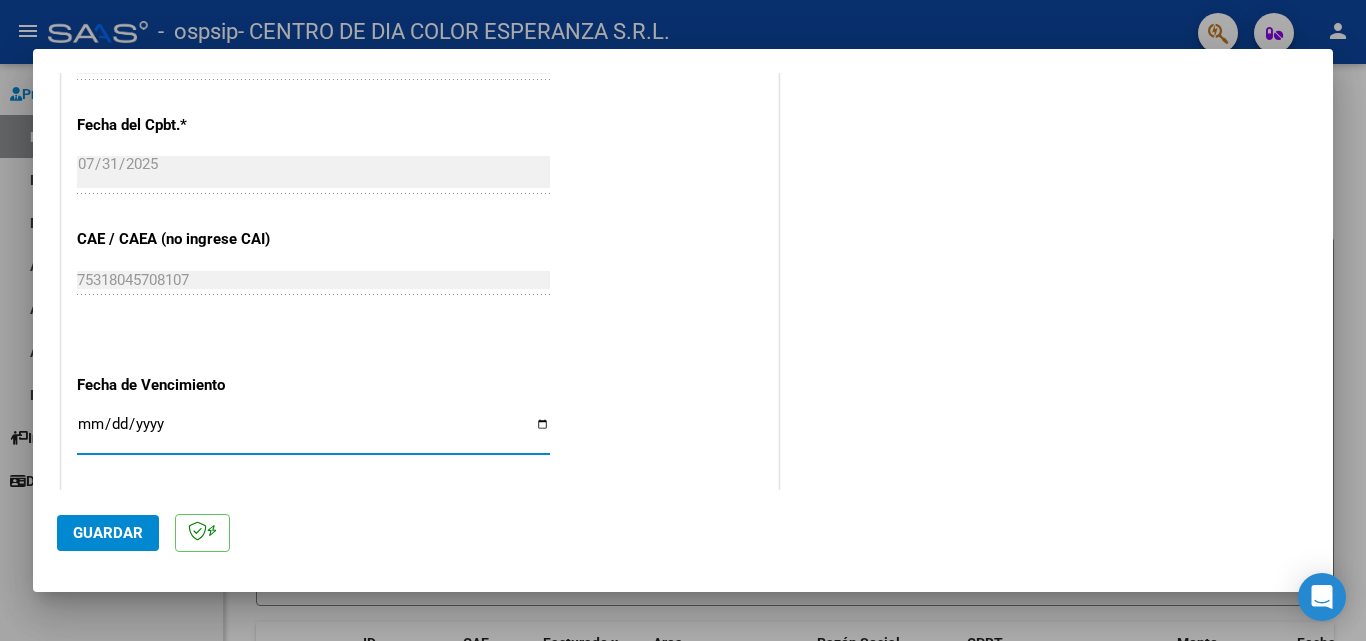 click on "Ingresar la fecha" at bounding box center (313, 432) 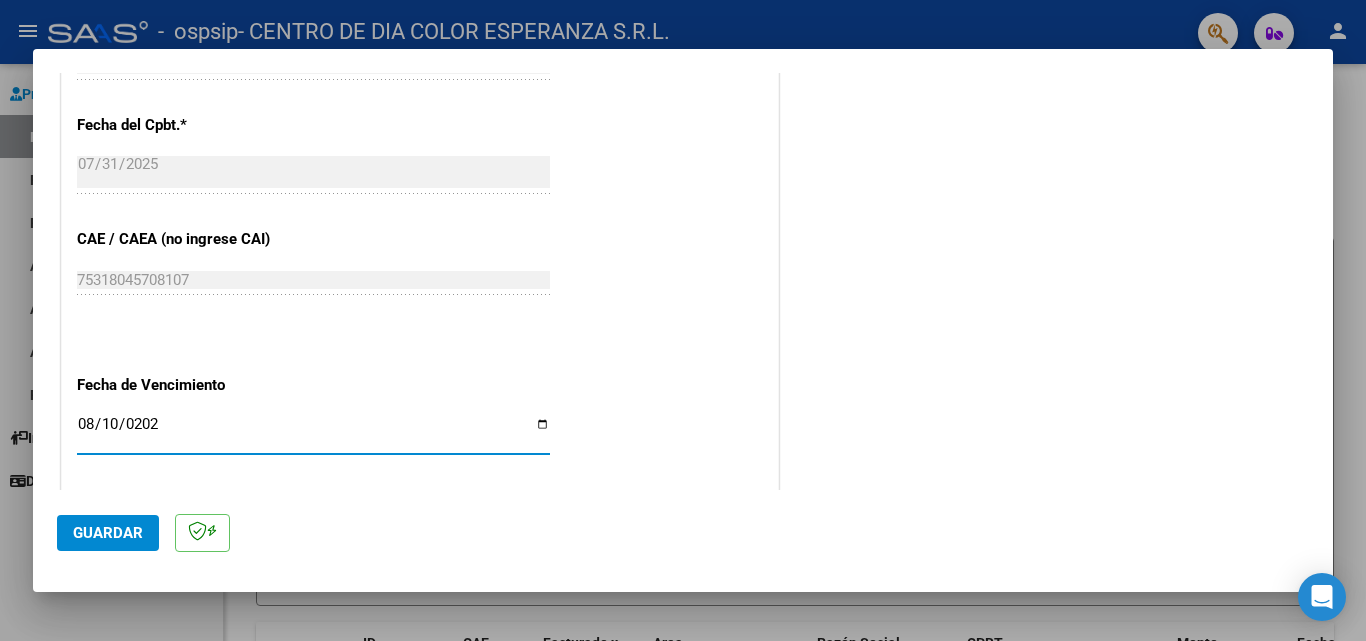 type on "2025-08-10" 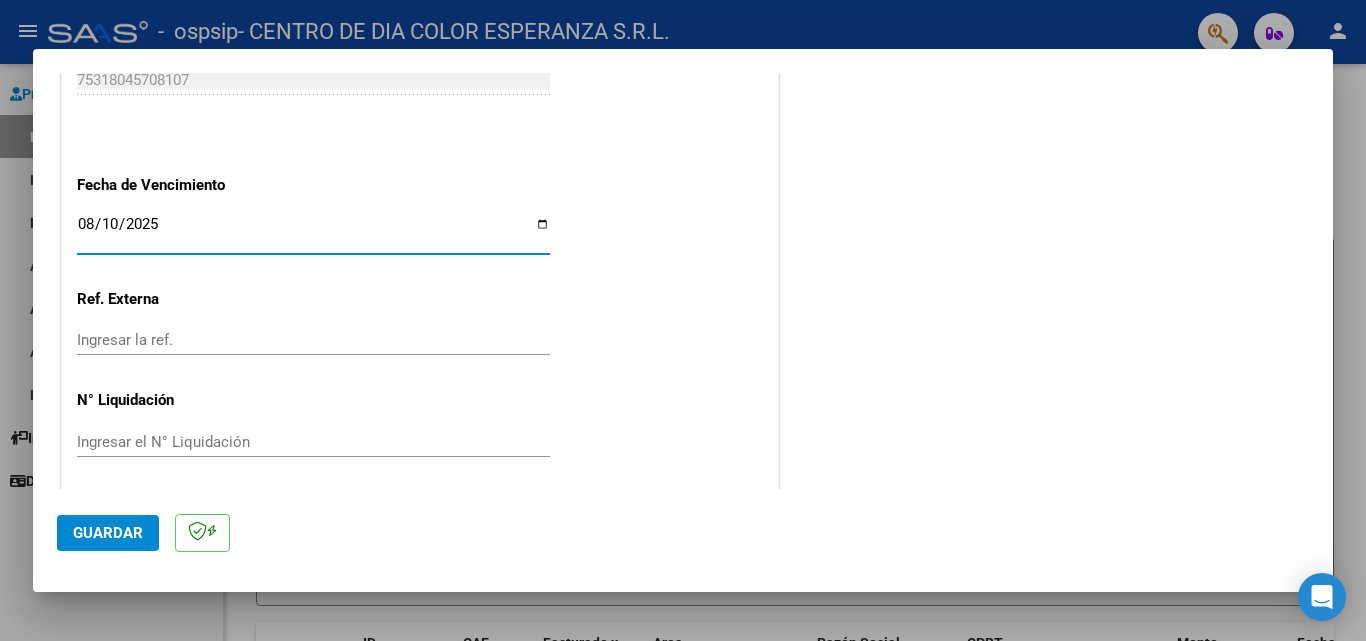 scroll, scrollTop: 1305, scrollLeft: 0, axis: vertical 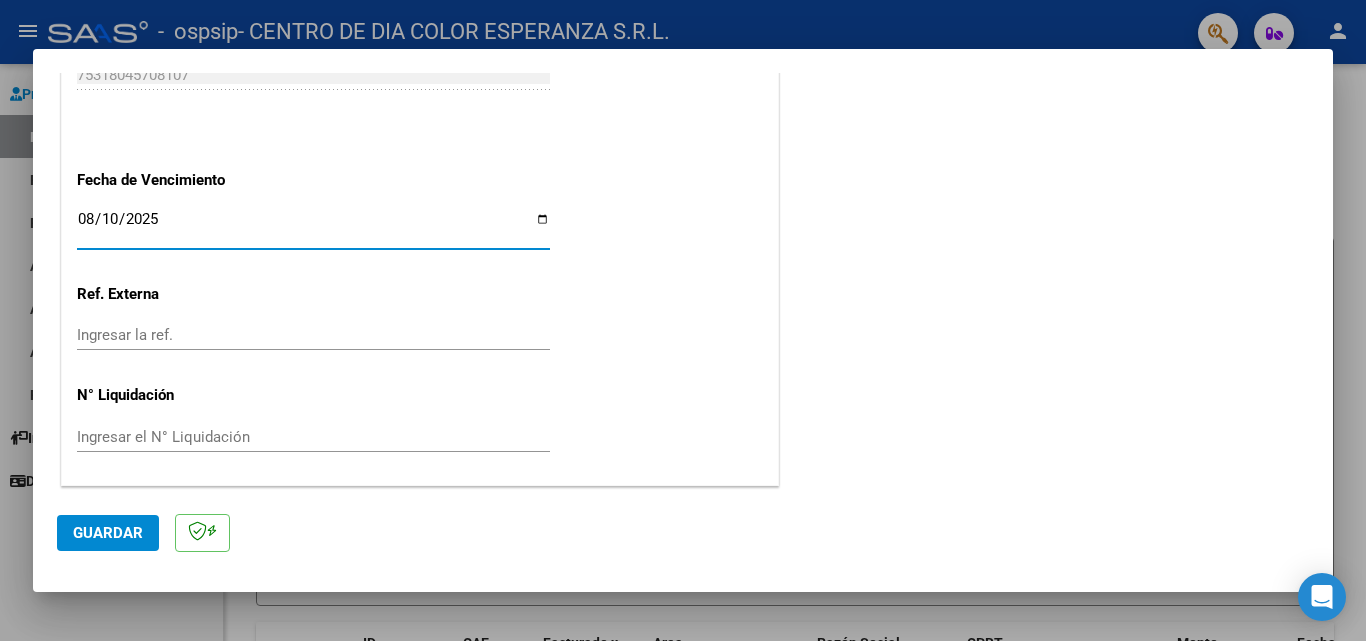 click on "Guardar" 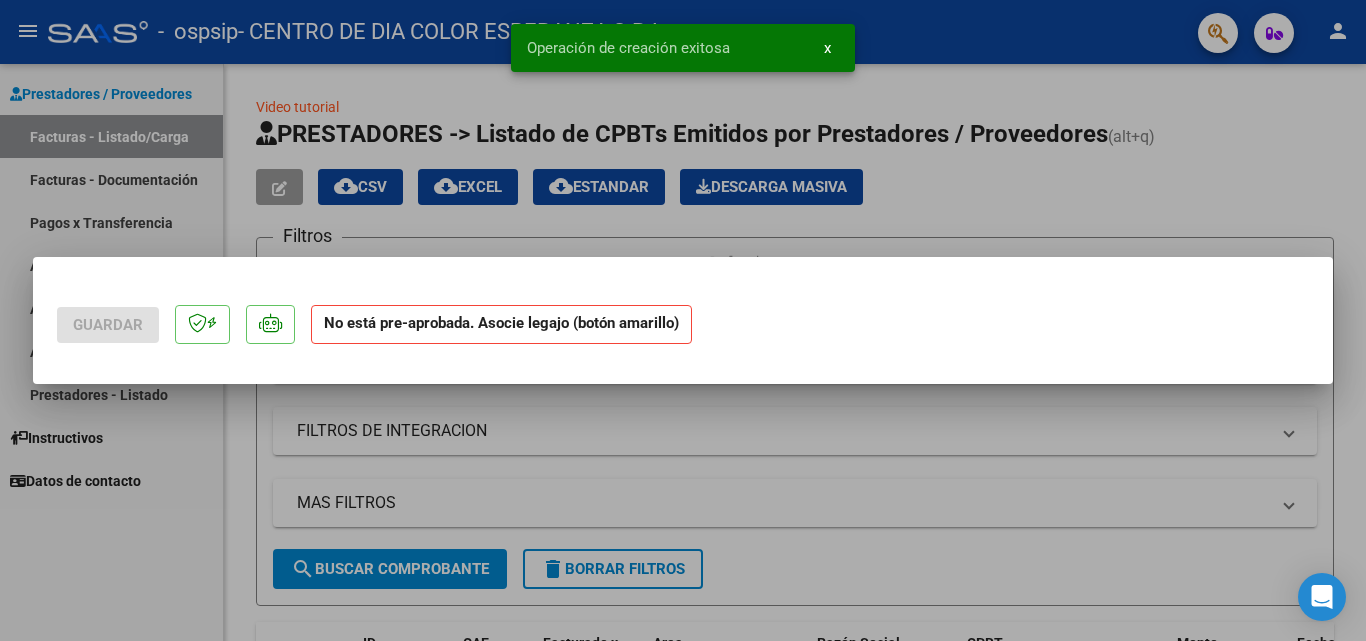 scroll, scrollTop: 0, scrollLeft: 0, axis: both 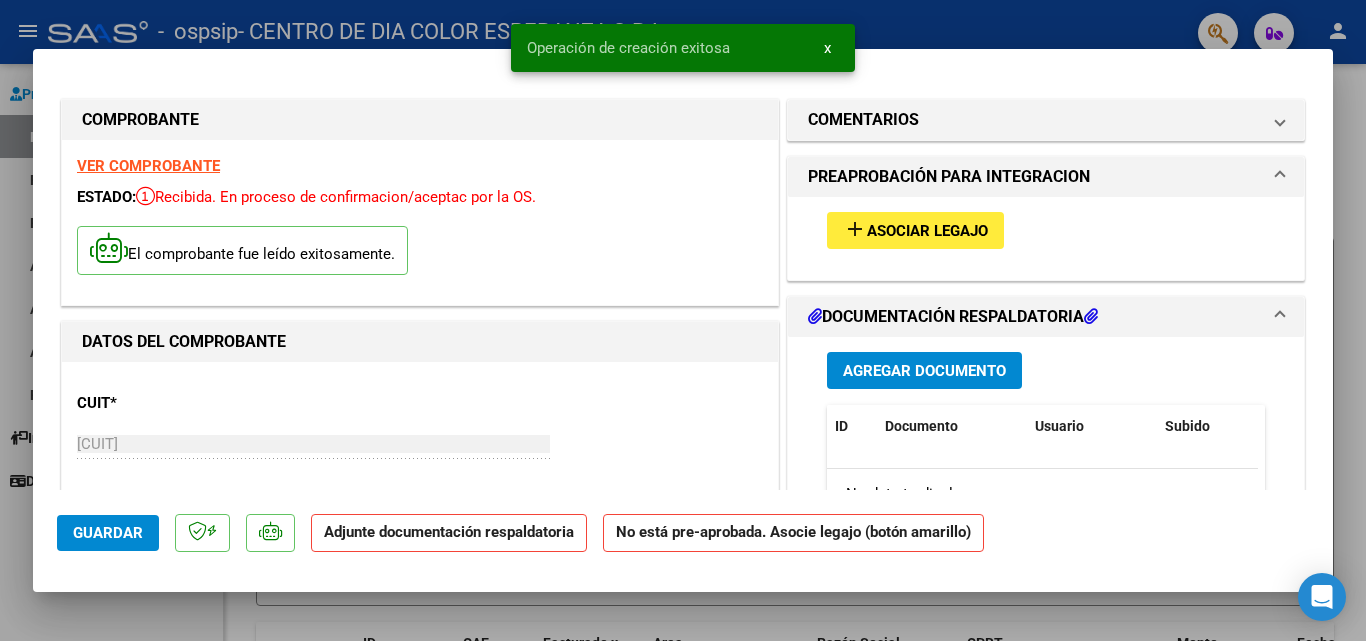 click on "Asociar Legajo" at bounding box center (927, 231) 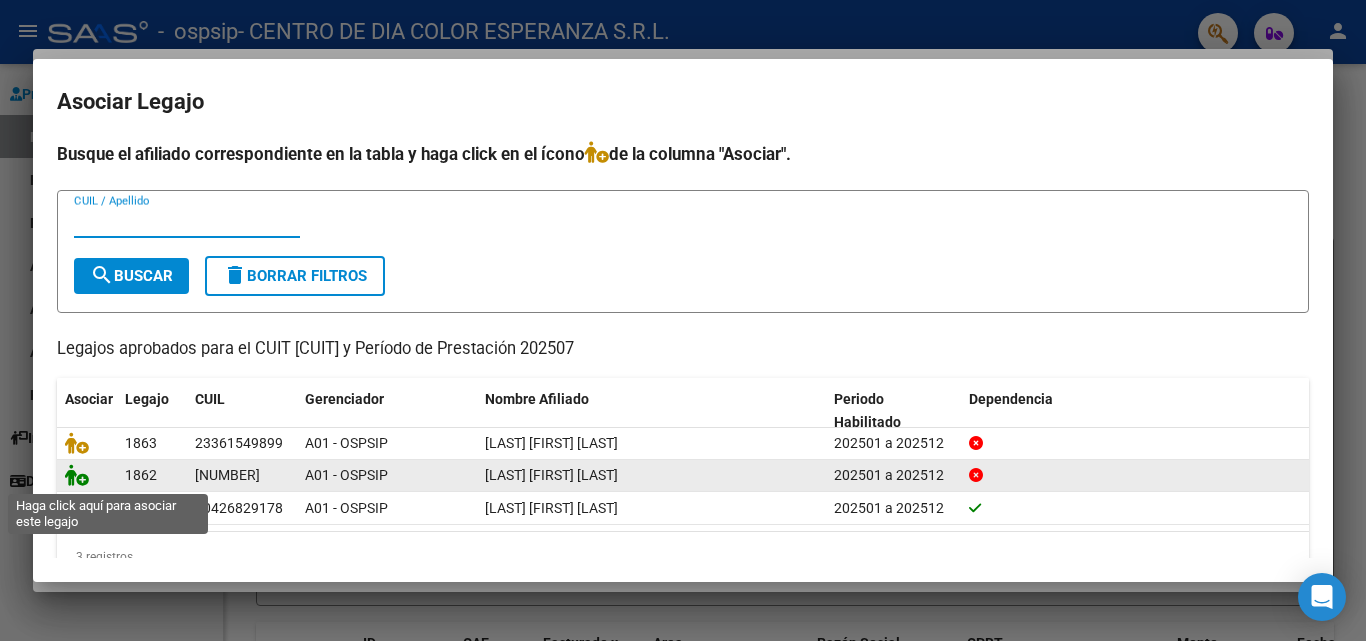 click 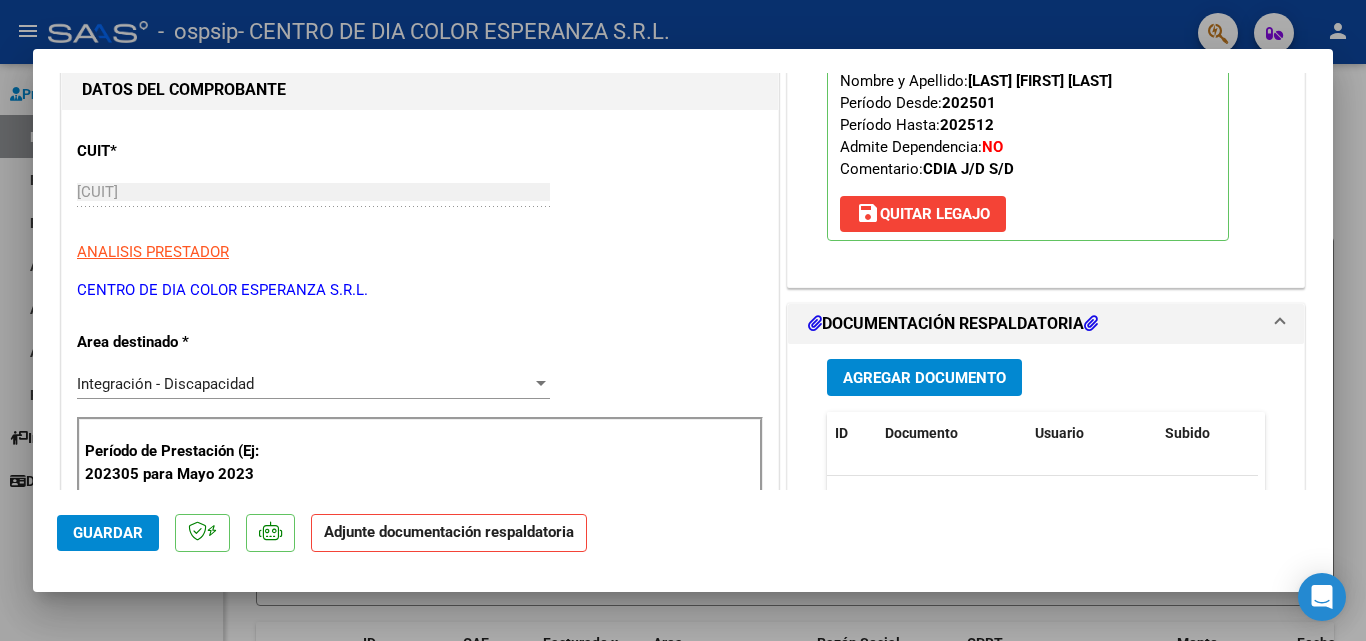 scroll, scrollTop: 400, scrollLeft: 0, axis: vertical 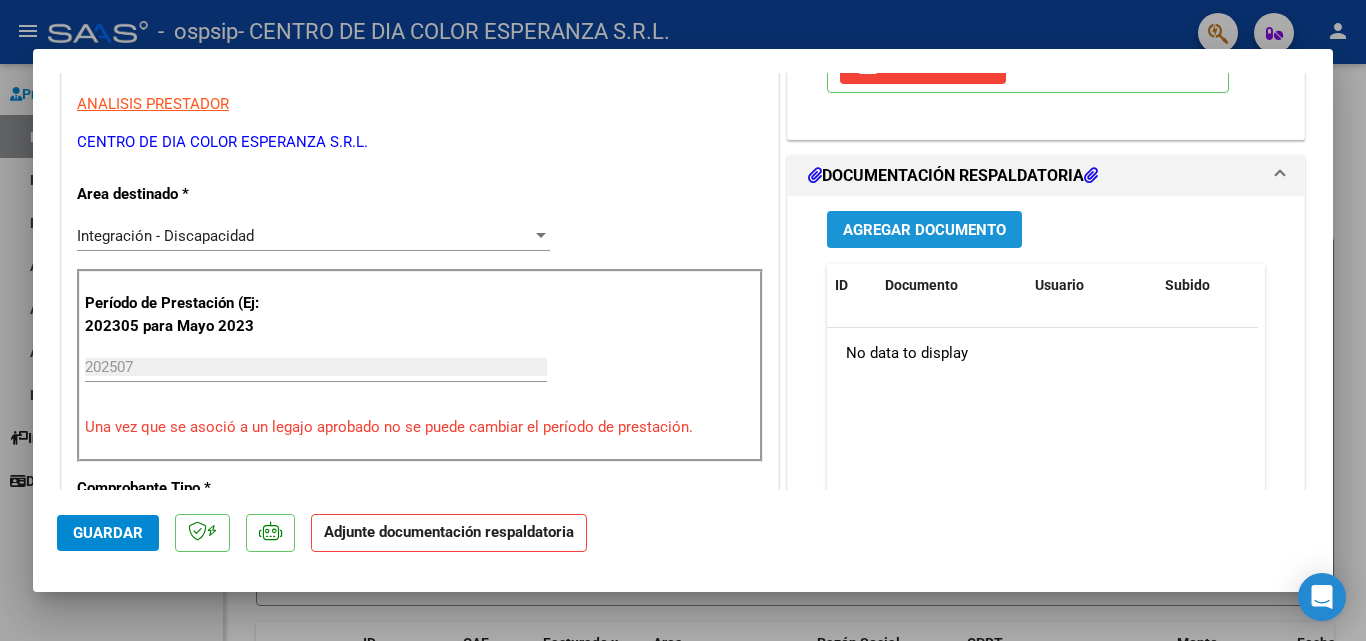 click on "Agregar Documento" at bounding box center [924, 229] 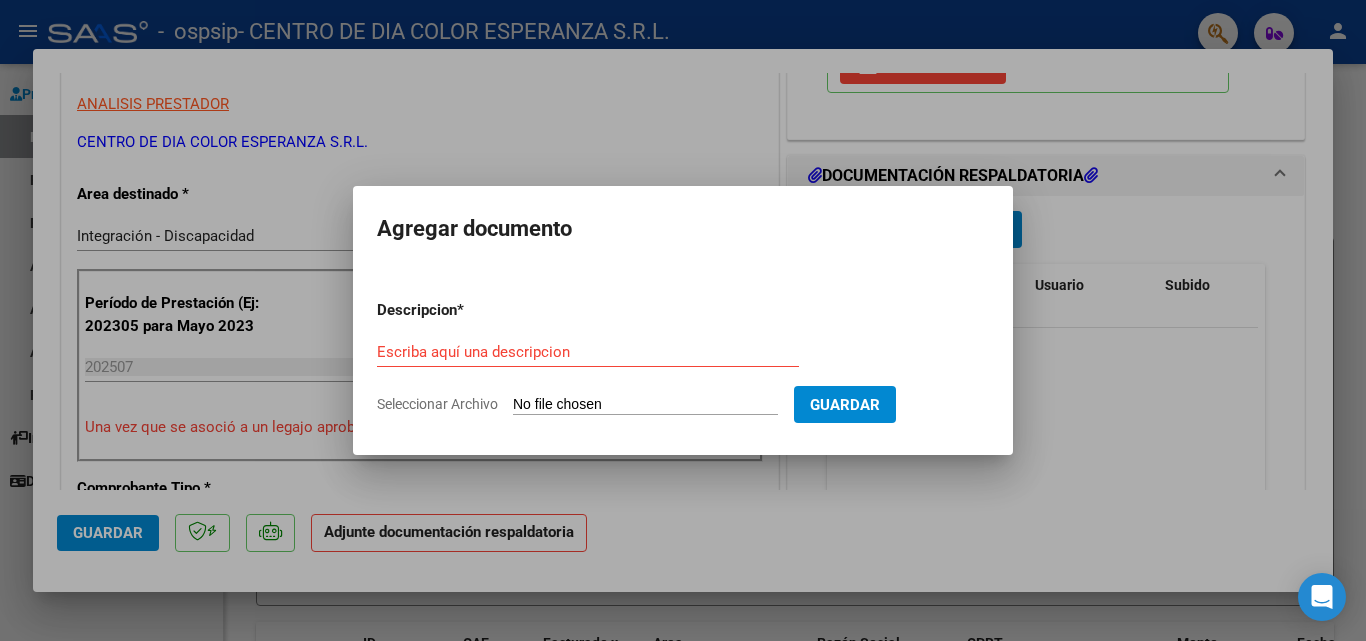 click on "Seleccionar Archivo" at bounding box center (645, 405) 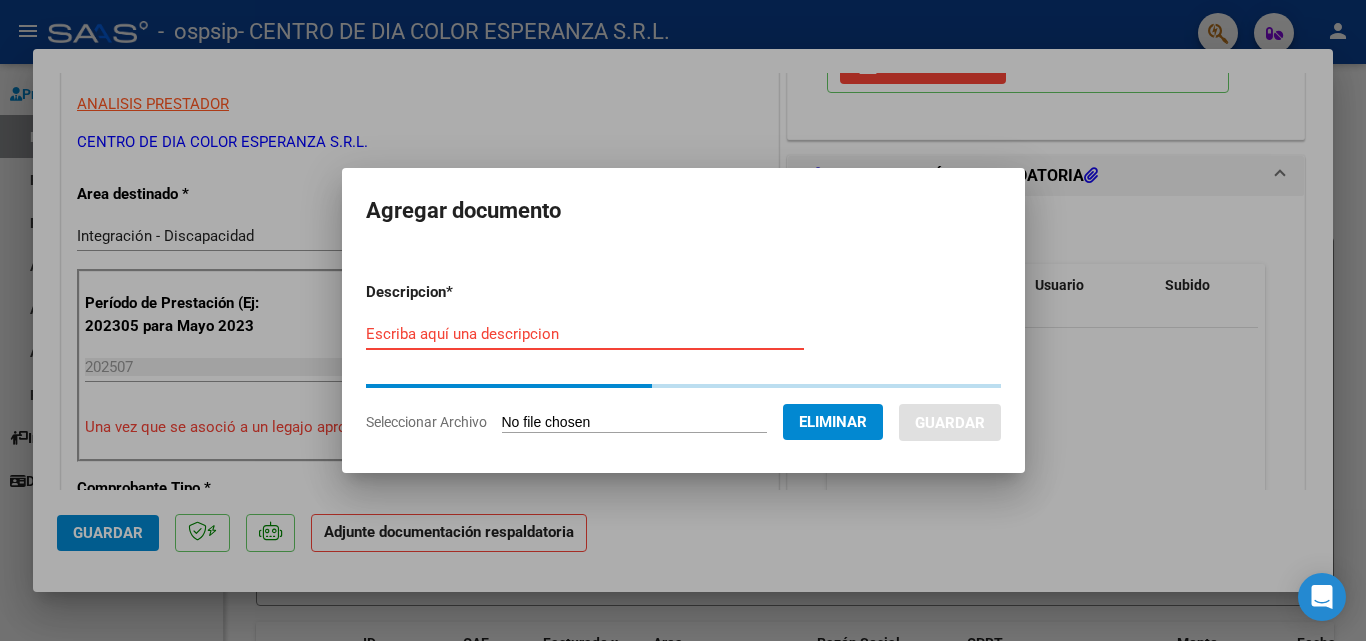 click on "Escriba aquí una descripcion" at bounding box center (585, 334) 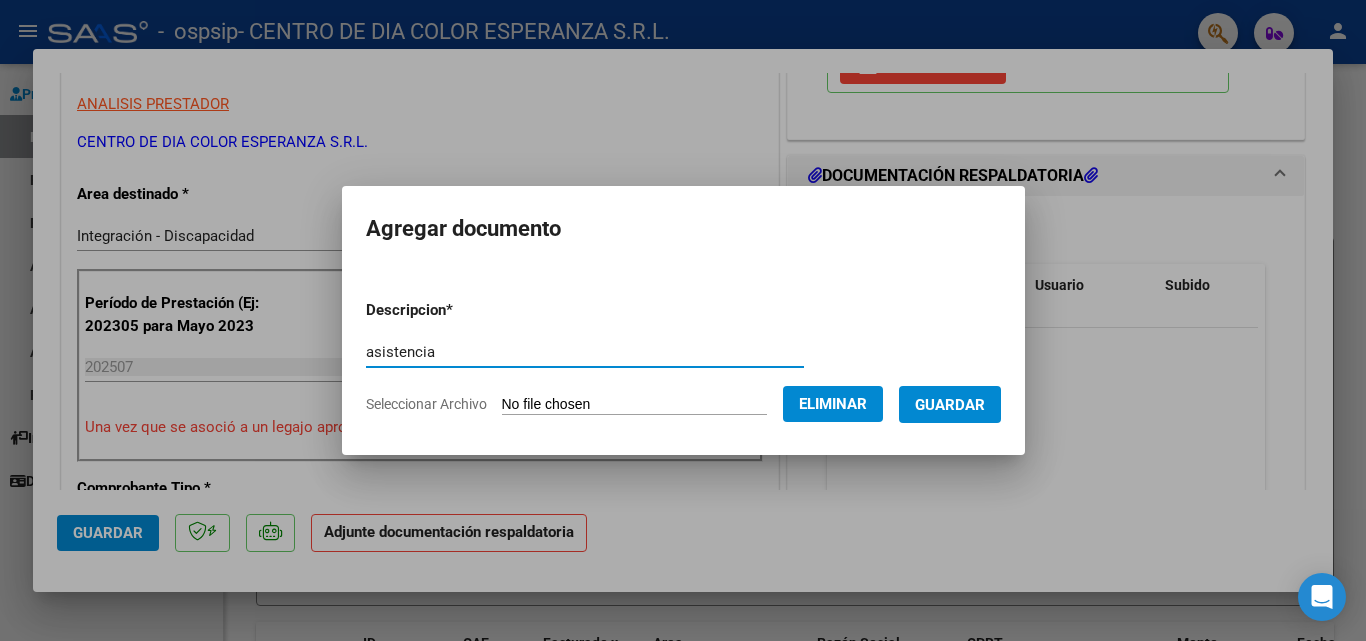 type on "asistencia" 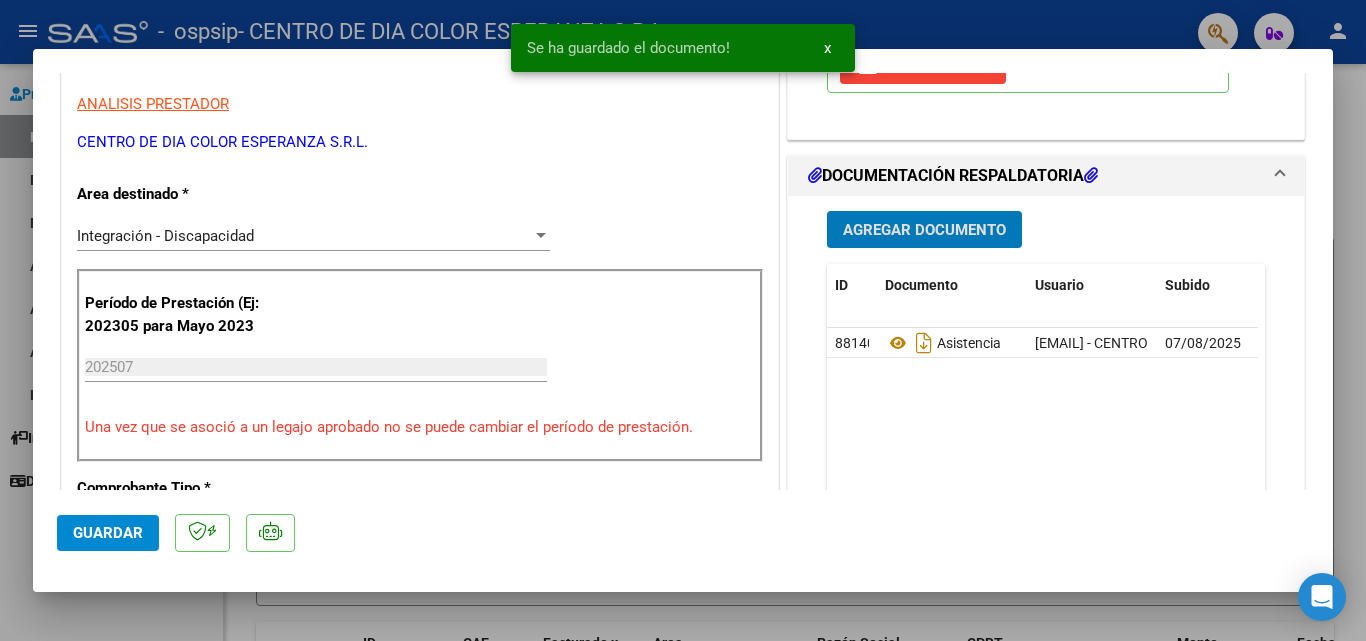 click on "Agregar Documento" at bounding box center (924, 230) 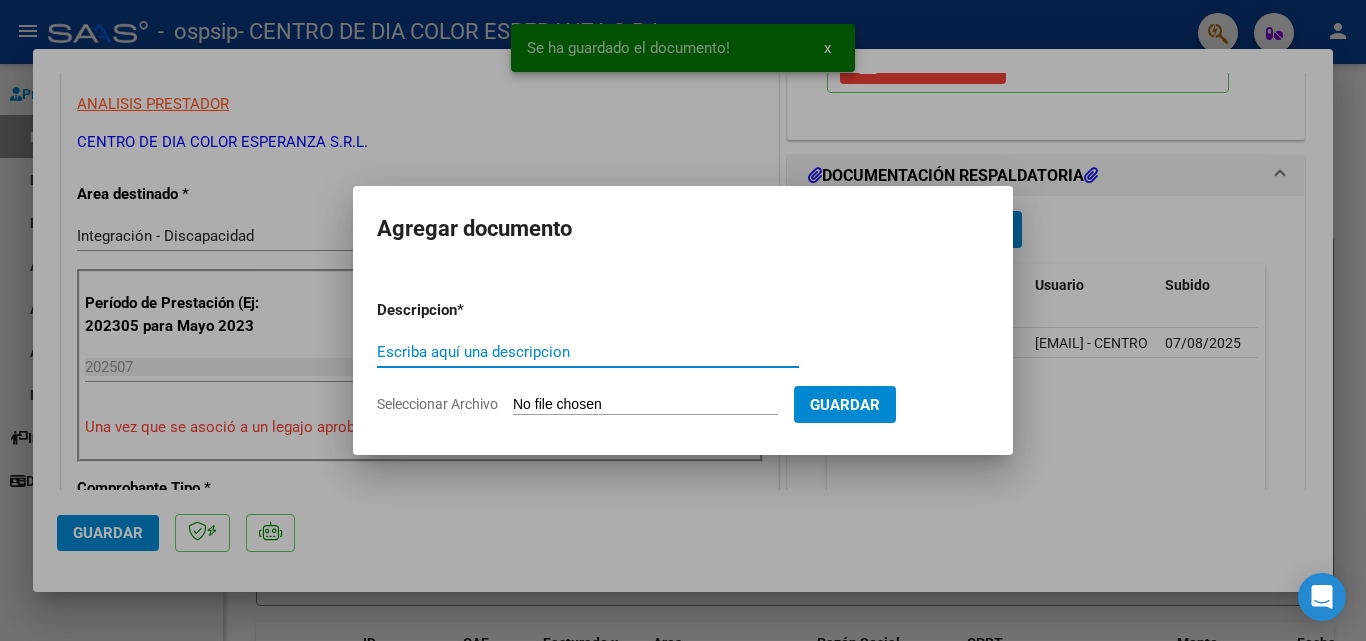 click on "Seleccionar Archivo" at bounding box center (645, 405) 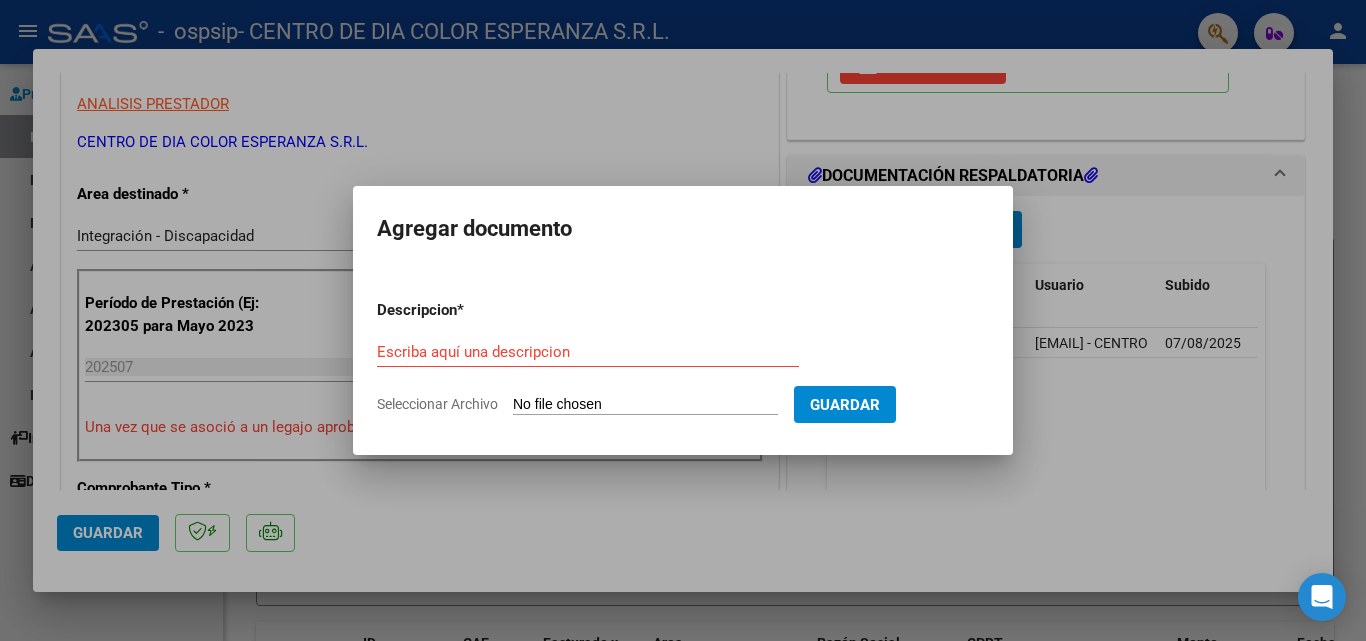 type on "C:\fakepath\Recibo [LAST].pdf" 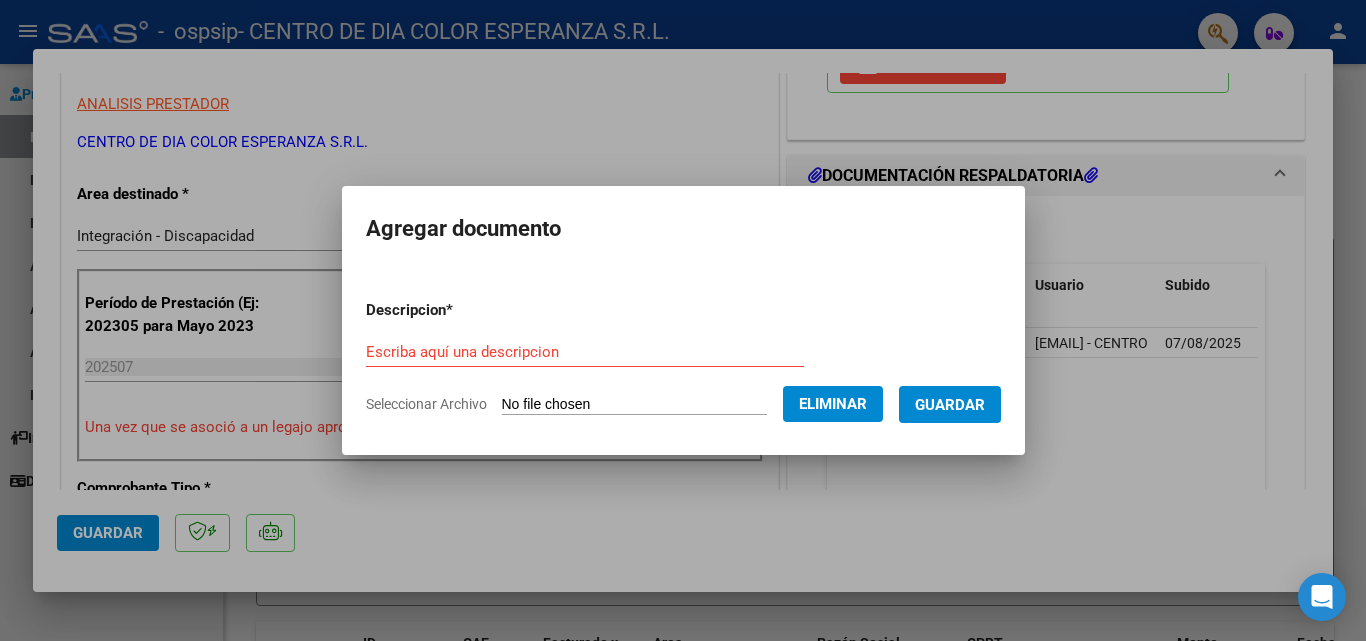 click on "Escriba aquí una descripcion" at bounding box center (585, 352) 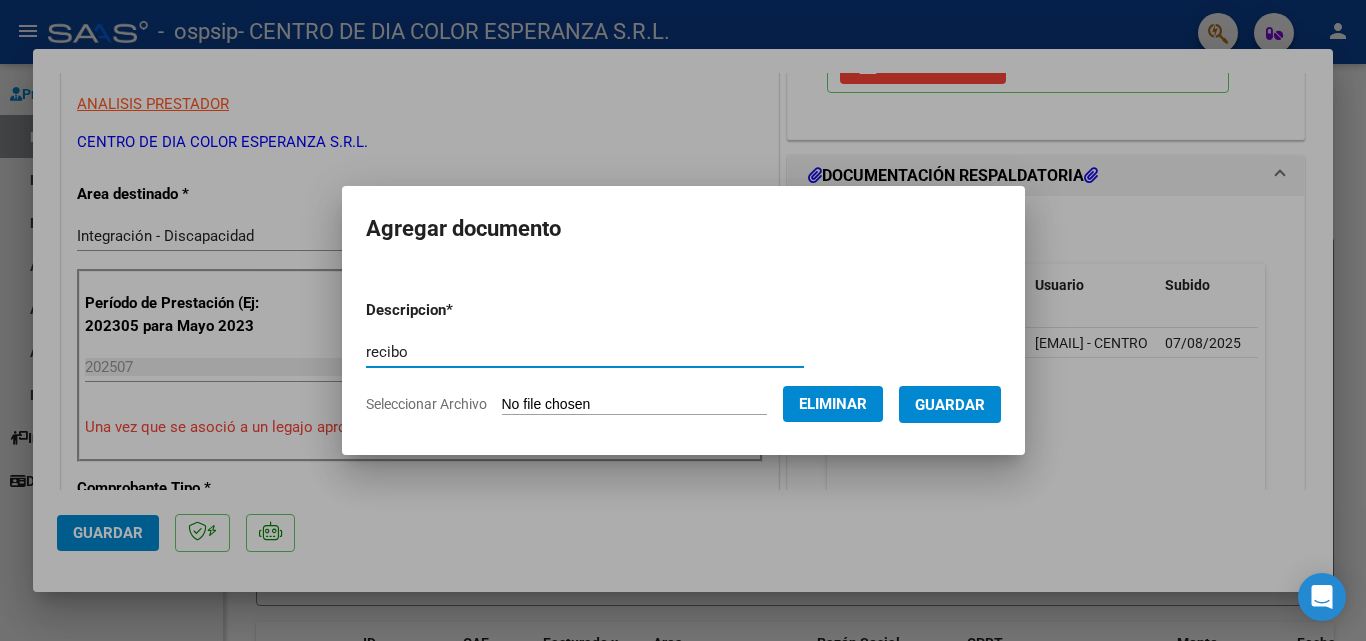 type on "recibo" 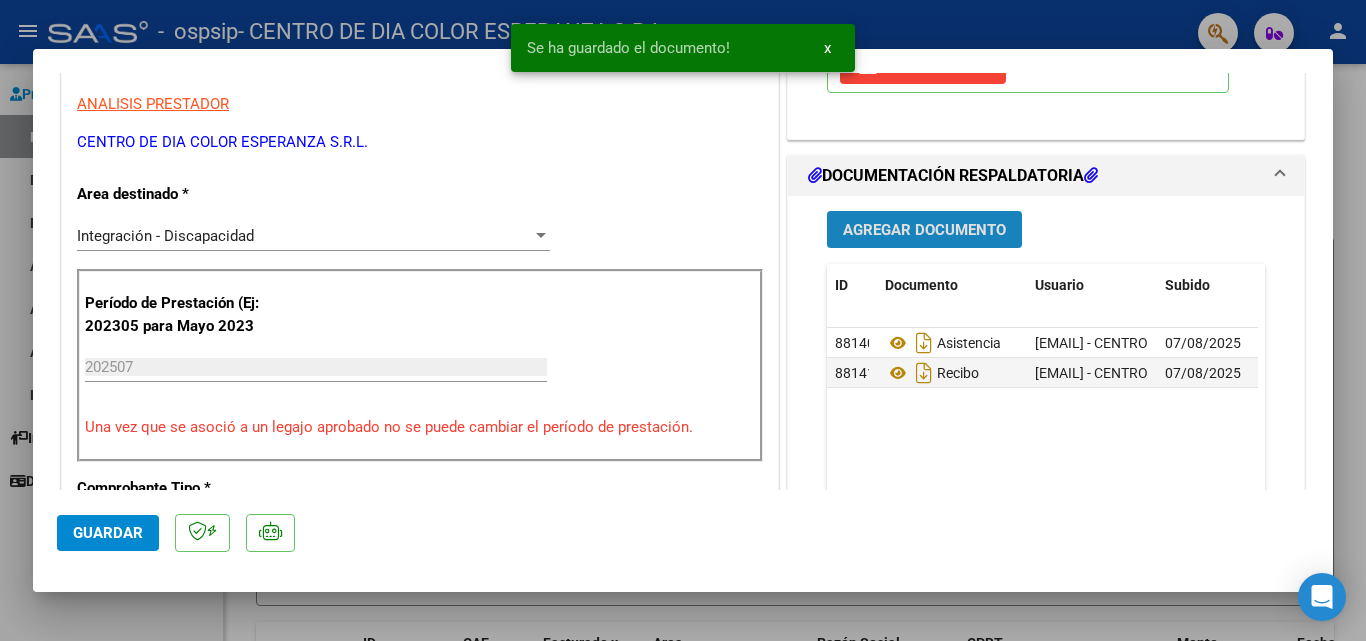 click on "Agregar Documento" at bounding box center (924, 230) 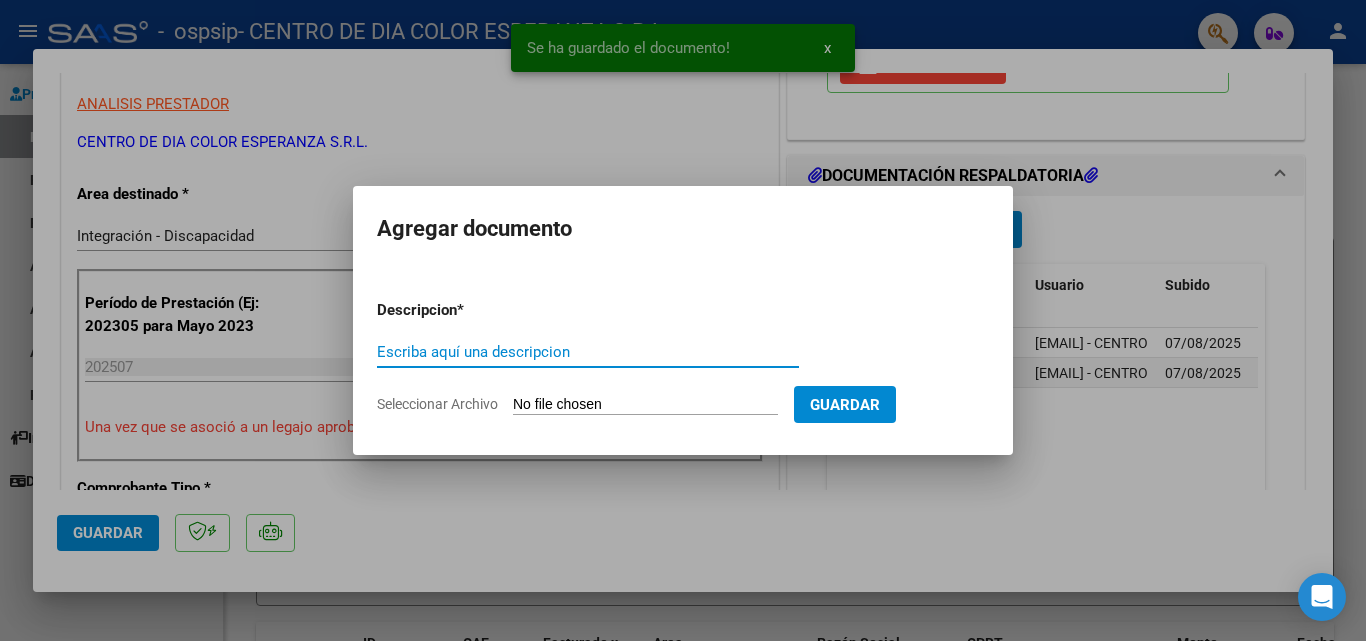 click on "Seleccionar Archivo" at bounding box center (645, 405) 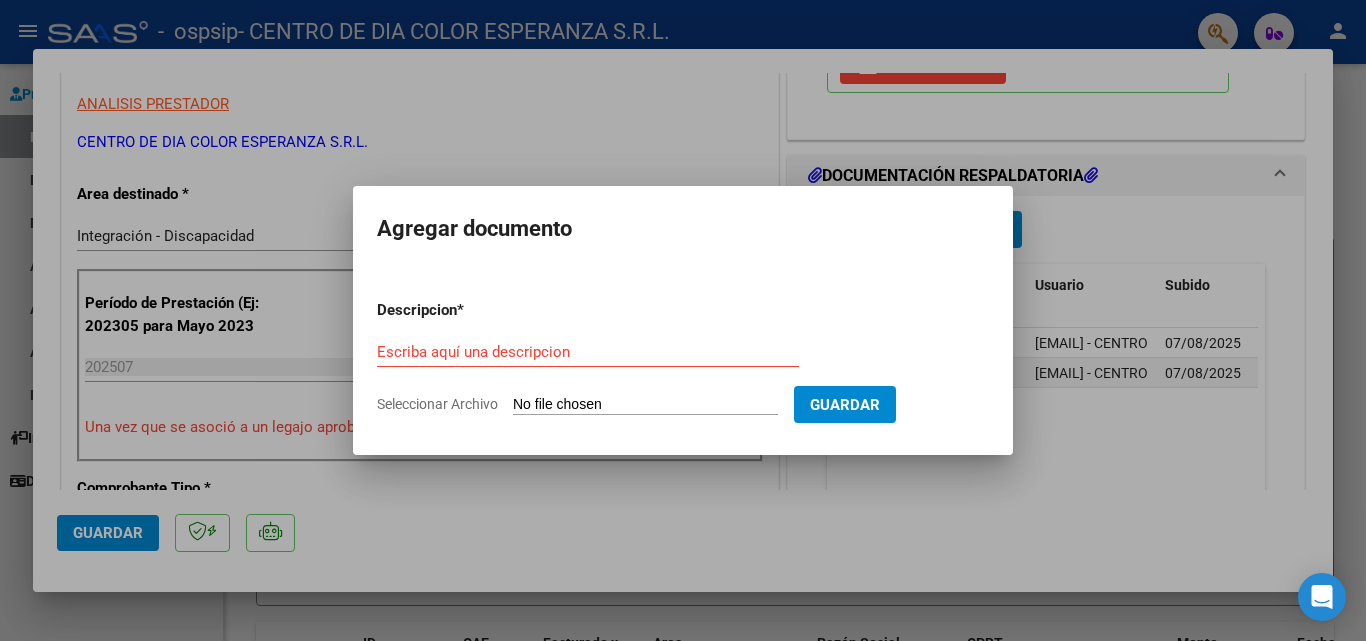 type on "C:\fakepath\[LAST] [FIRST] [LAST] presupuesto 2025.pdf" 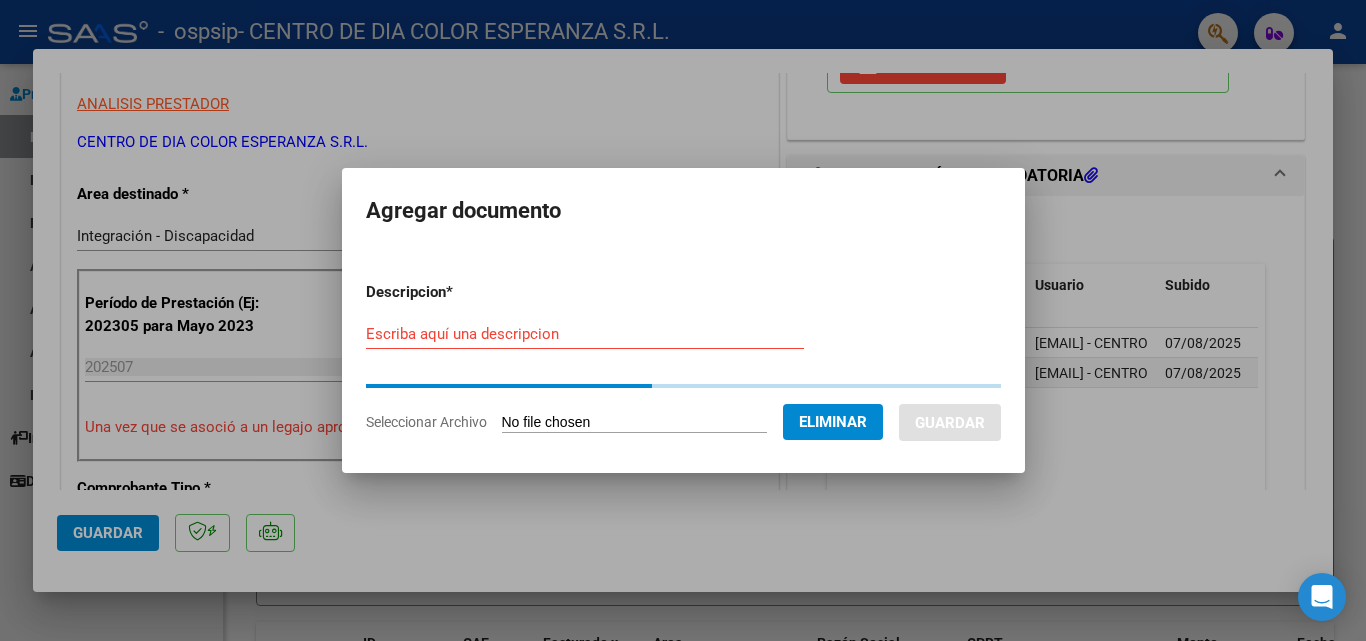 click on "Escriba aquí una descripcion" at bounding box center [585, 334] 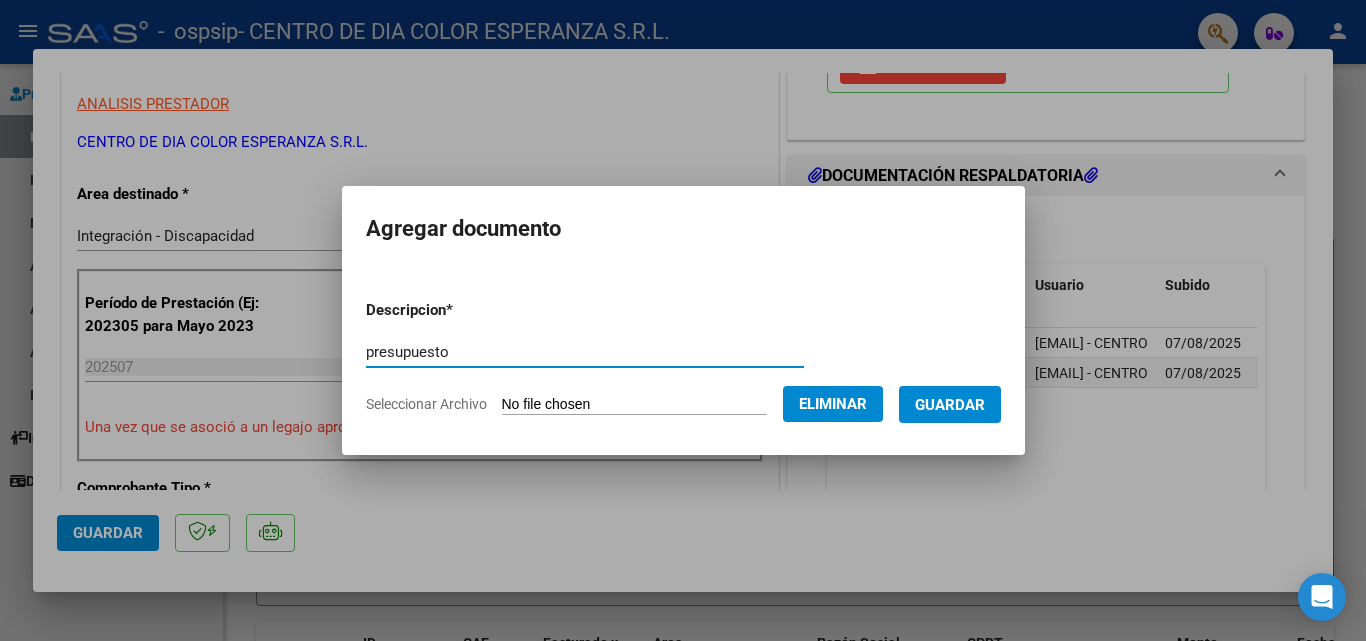type on "presupuesto" 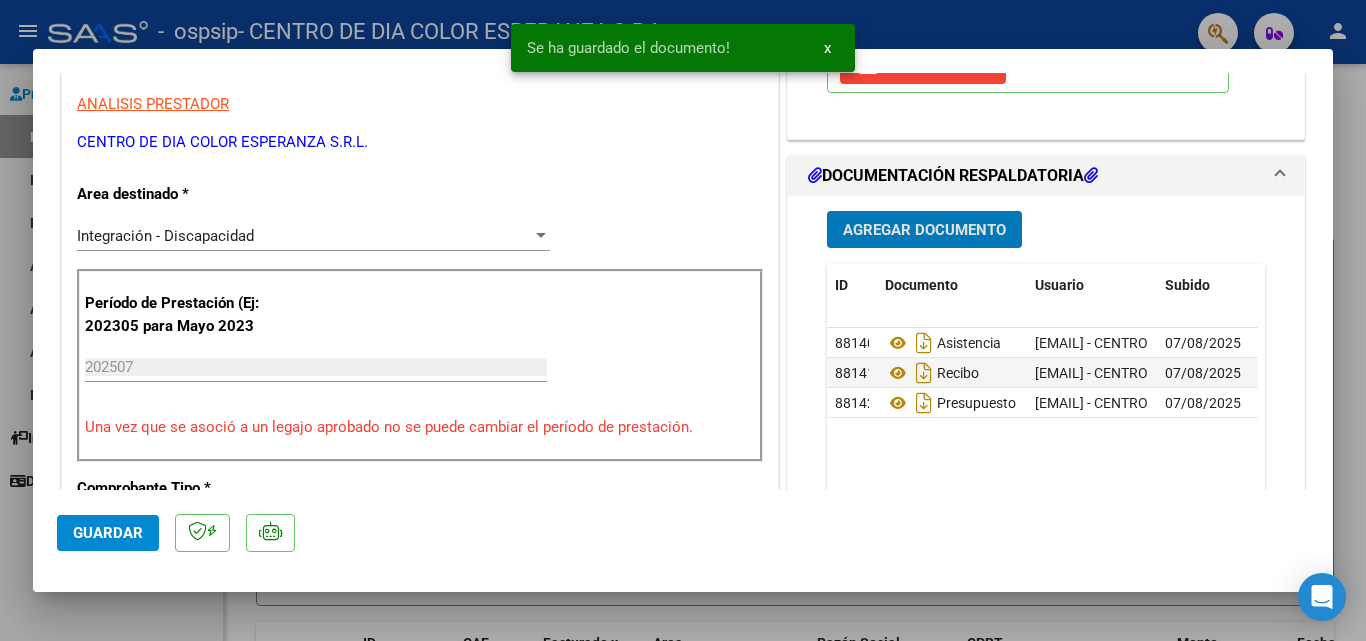 click on "Agregar Documento" at bounding box center [924, 230] 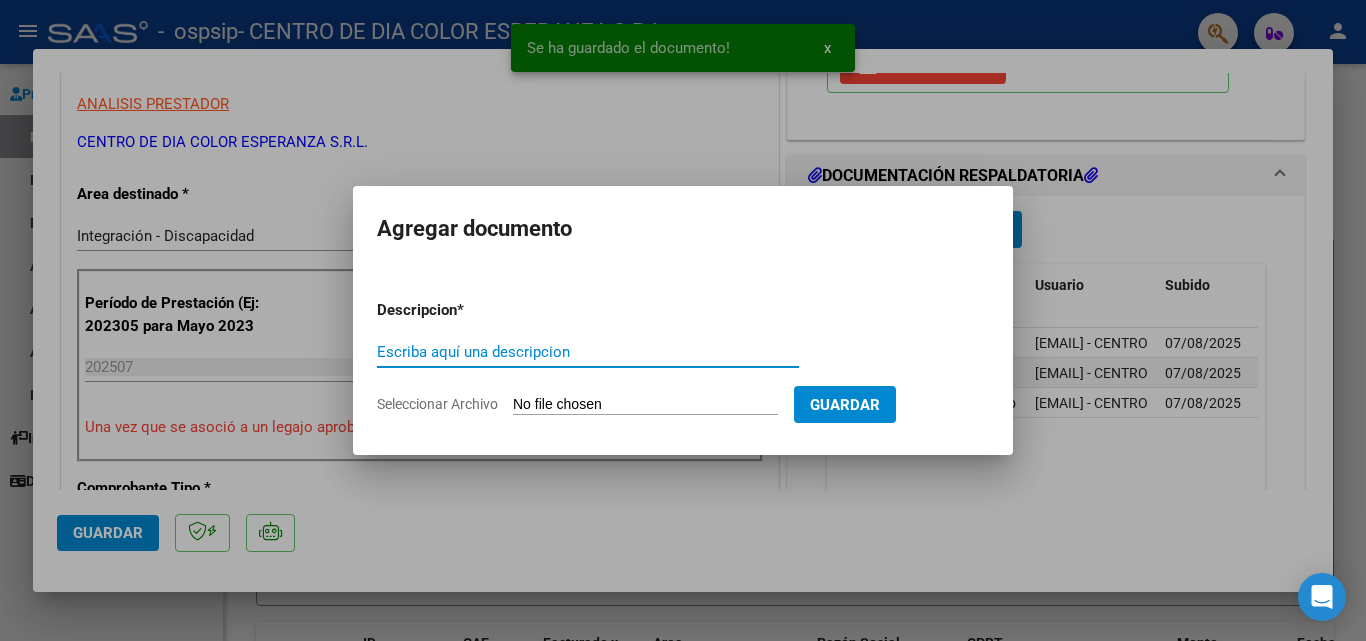 click on "Seleccionar Archivo" at bounding box center (645, 405) 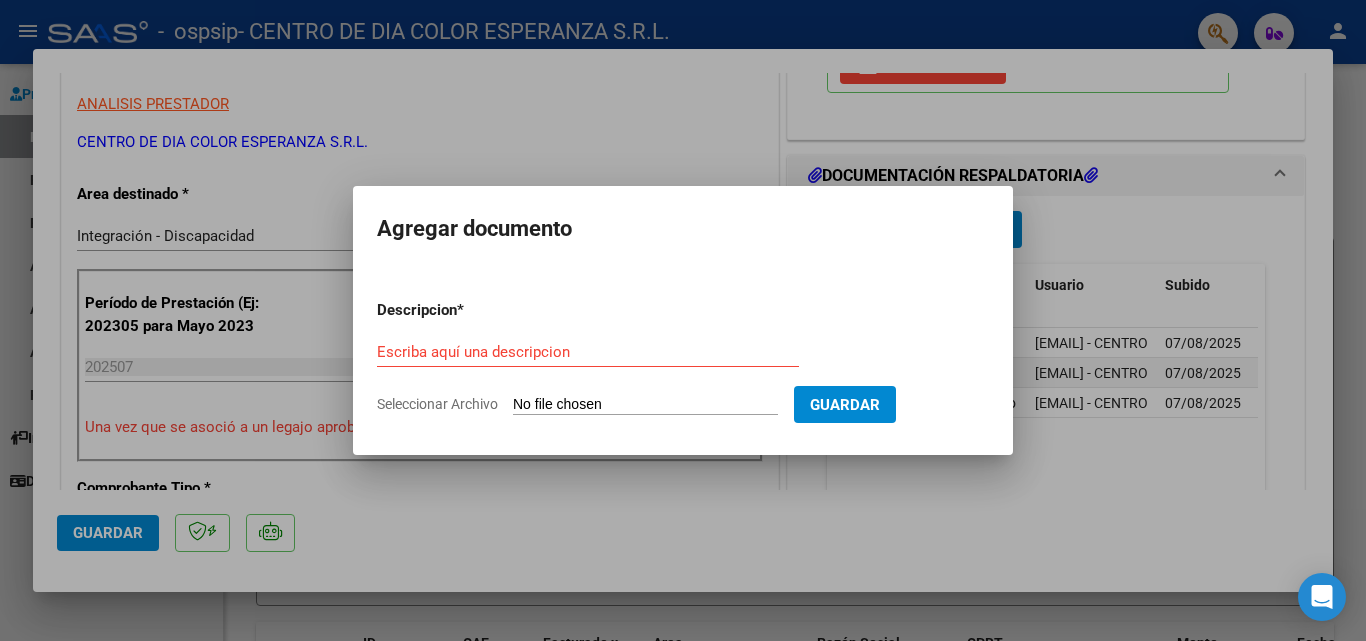 type on "C:\fakepath\[LAST] [FIRST] [LAST] DE DIA AUTORIZACION 2025 SEGUN RESOLUCION 360 22_firmado.pdf" 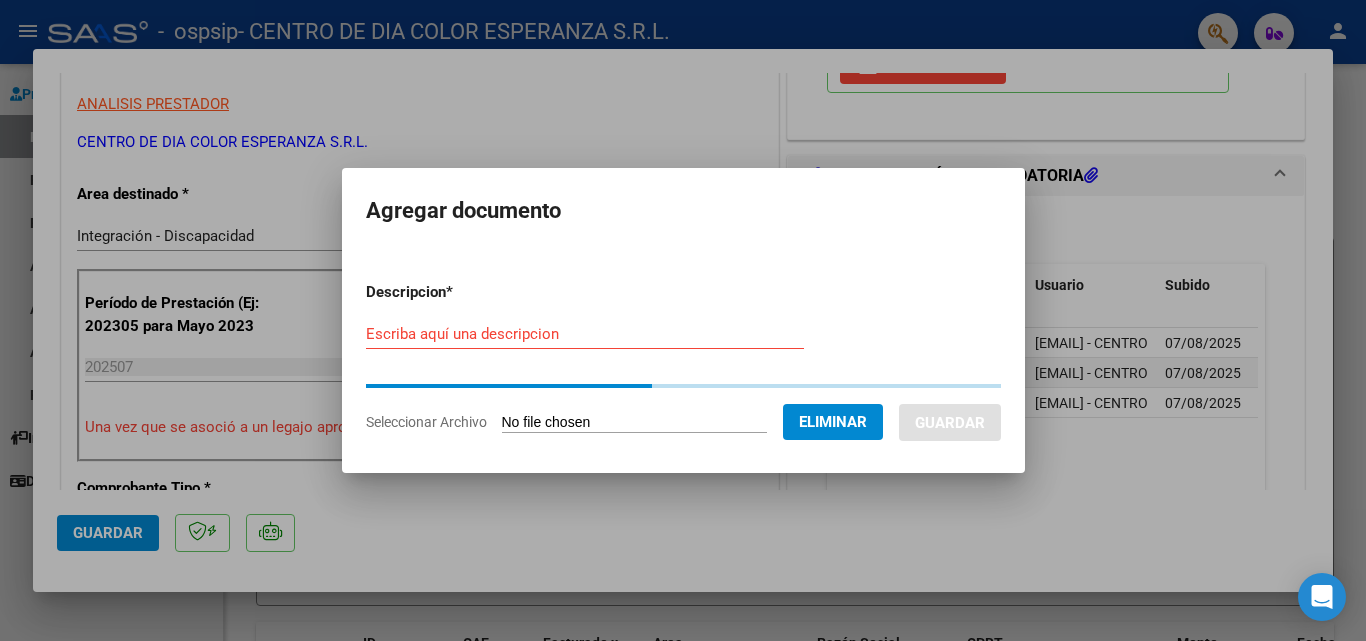 click on "Escriba aquí una descripcion" at bounding box center (585, 334) 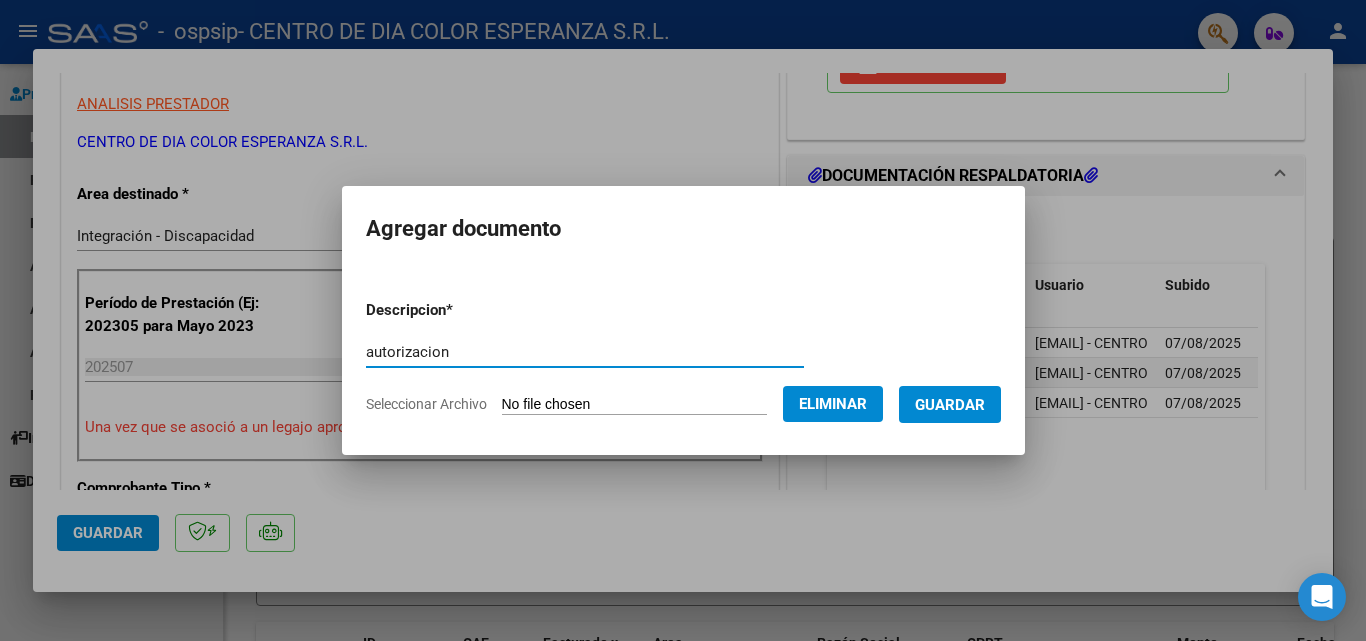 type on "autorizacion" 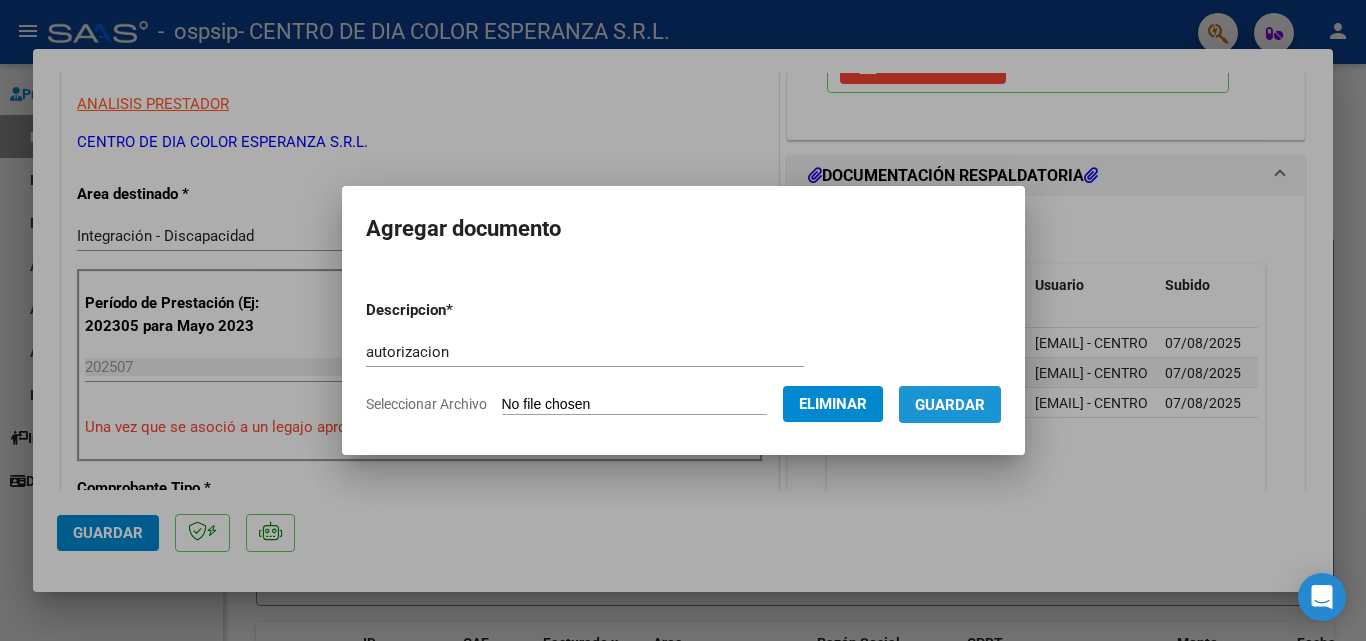 click on "Guardar" at bounding box center (950, 405) 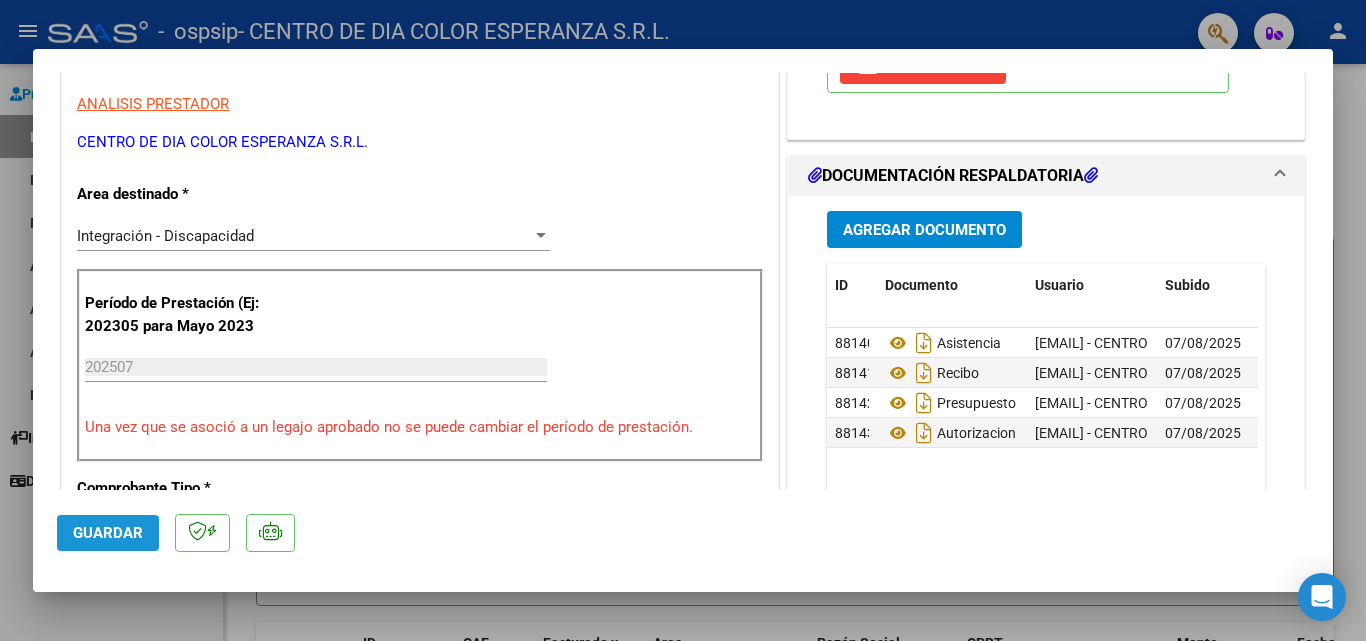 click on "Guardar" 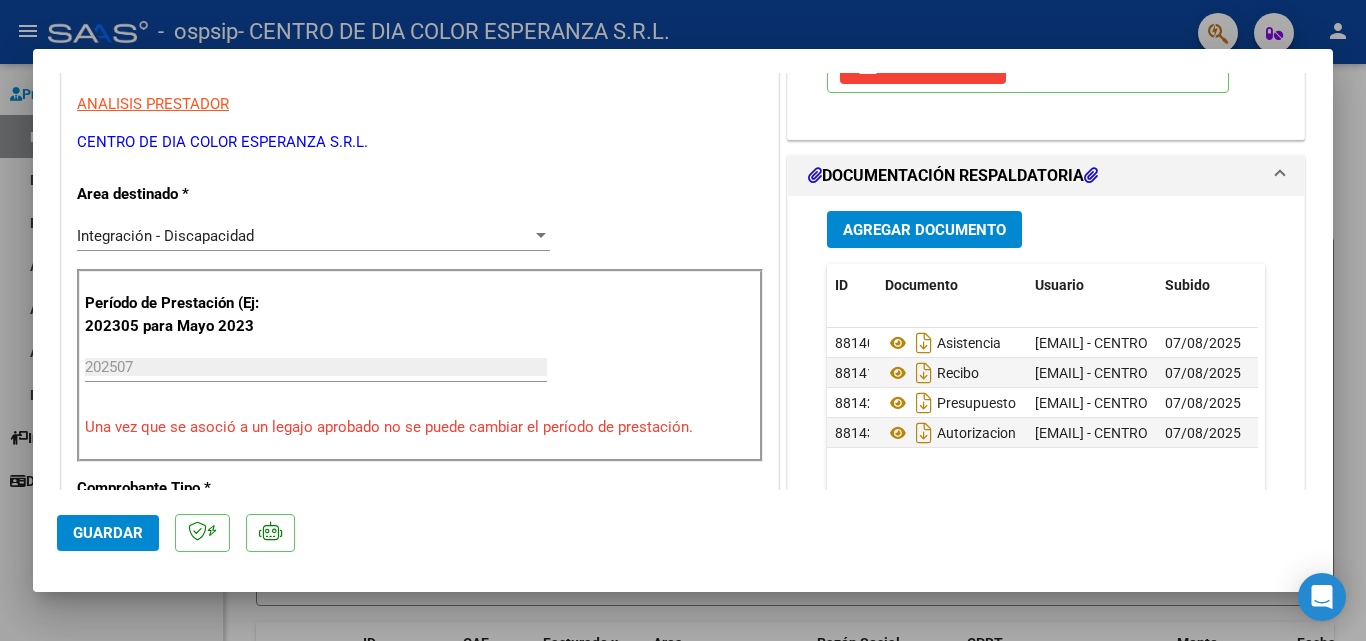 click at bounding box center [683, 320] 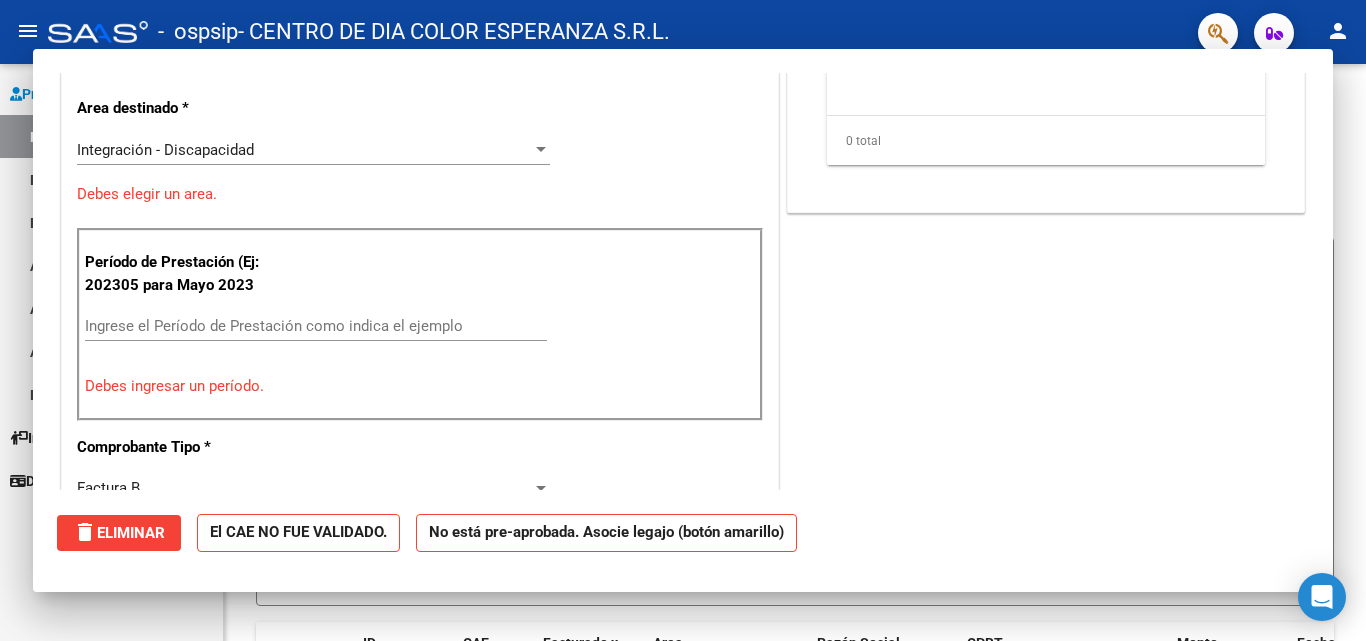 scroll, scrollTop: 0, scrollLeft: 0, axis: both 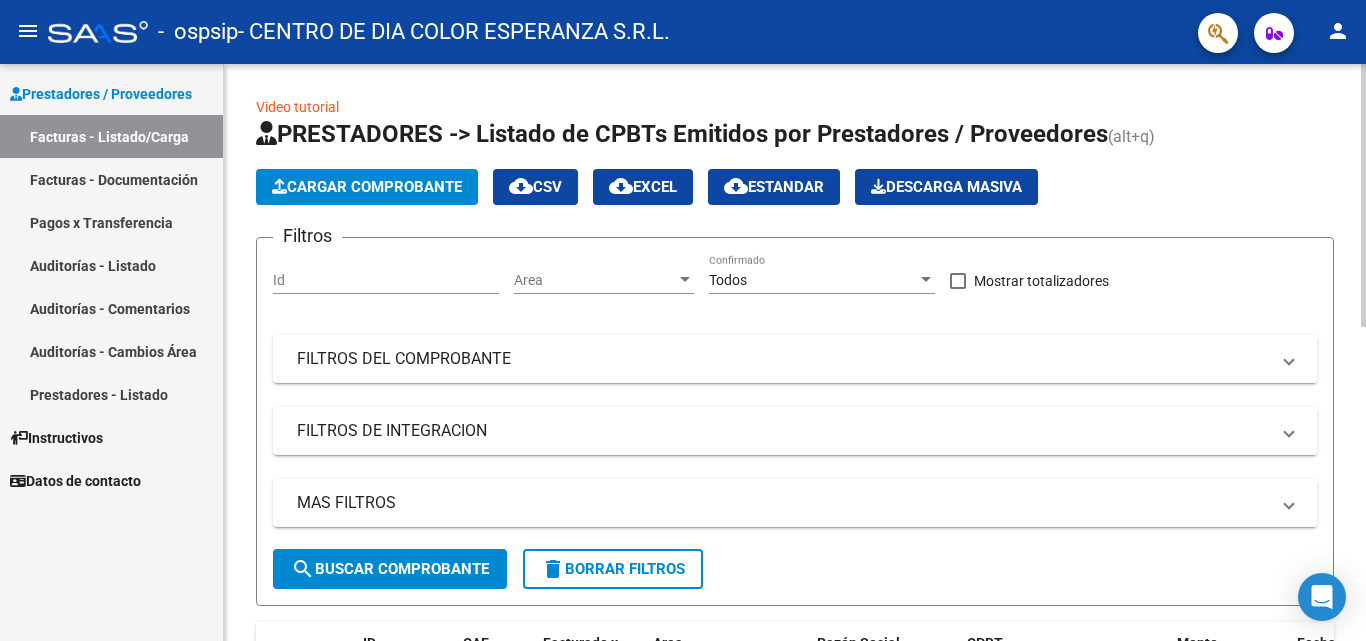 click on "Cargar Comprobante" 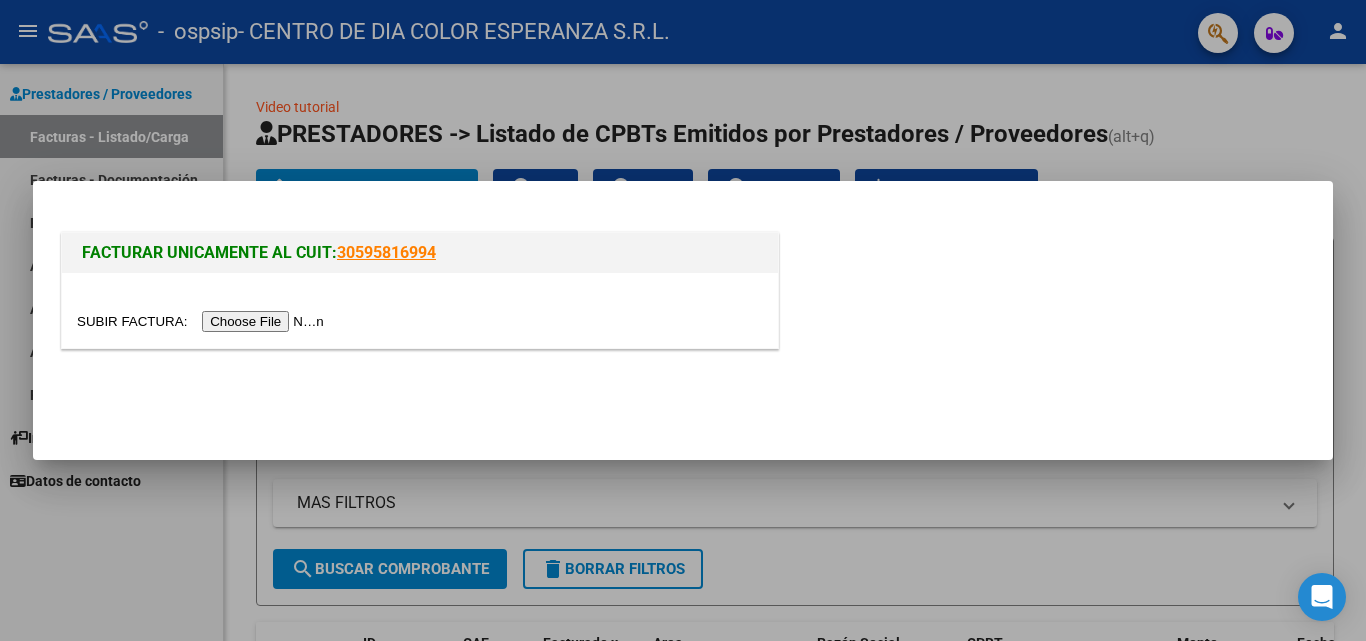 click at bounding box center [203, 321] 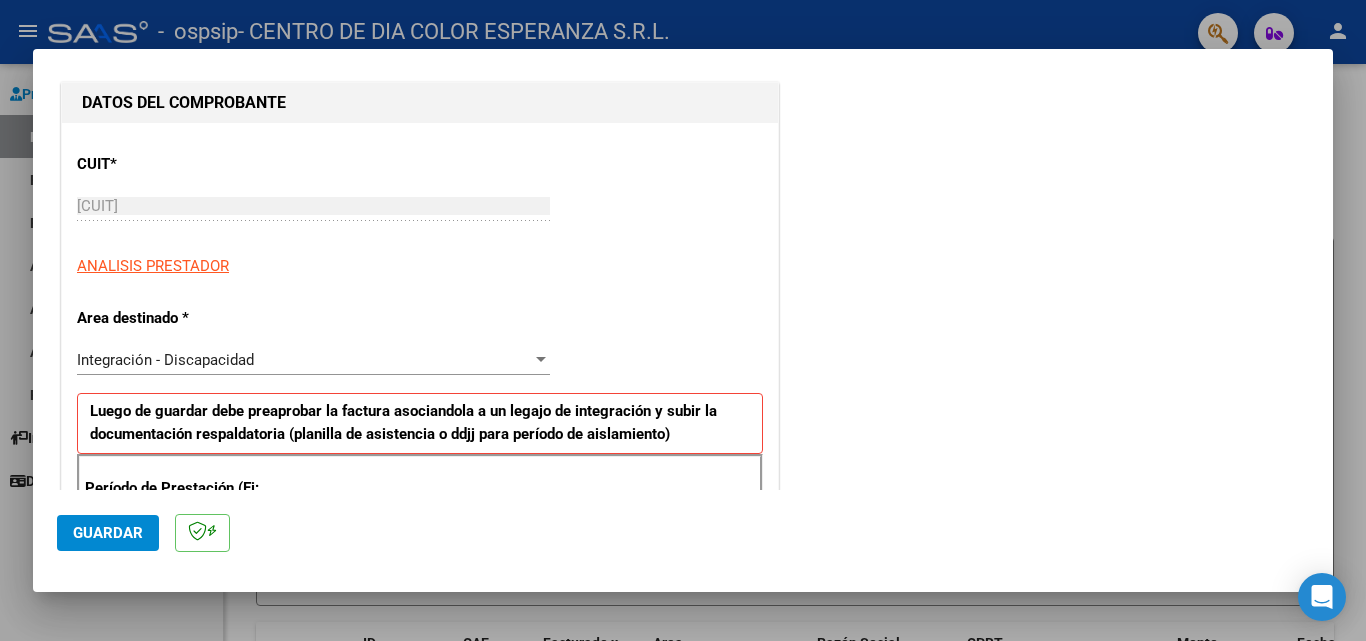 scroll, scrollTop: 400, scrollLeft: 0, axis: vertical 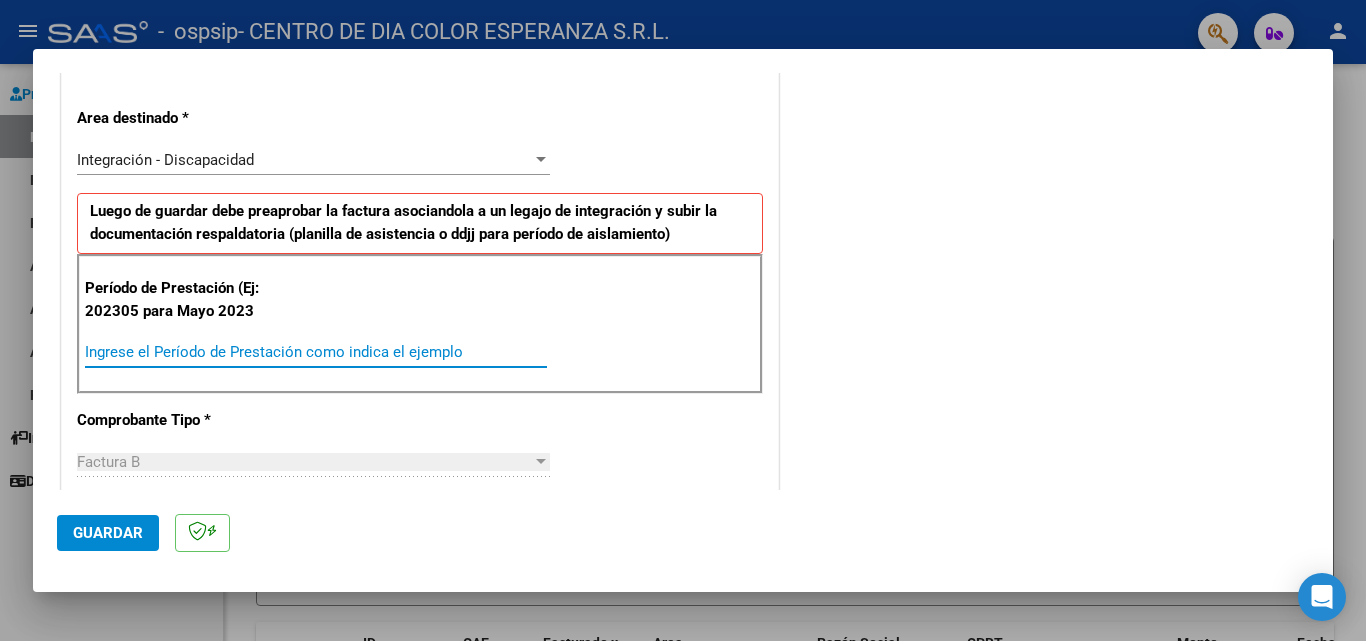 click on "Ingrese el Período de Prestación como indica el ejemplo" at bounding box center [316, 352] 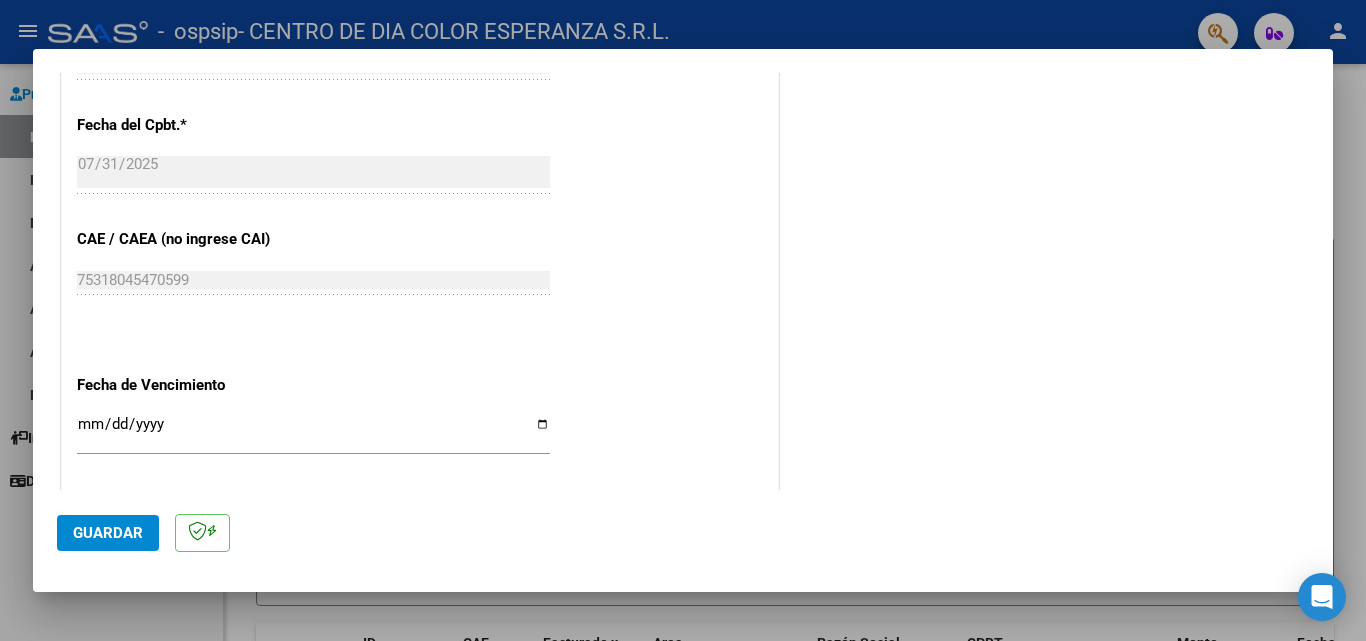 scroll, scrollTop: 1200, scrollLeft: 0, axis: vertical 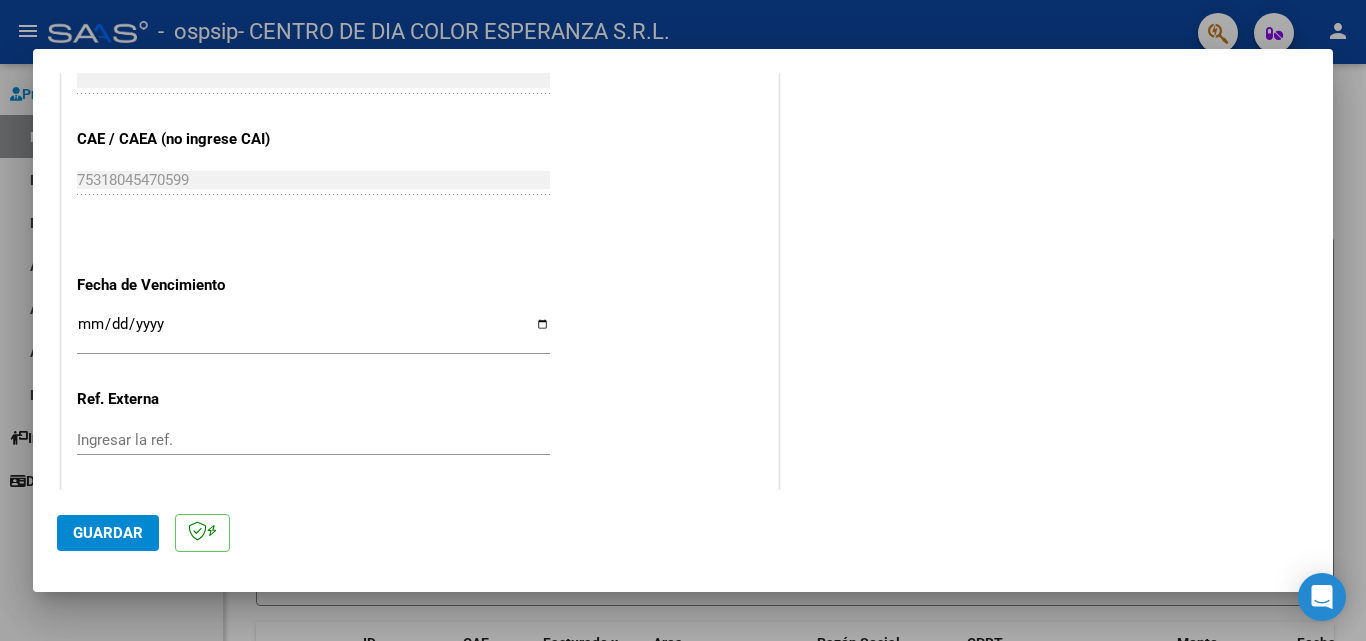 type on "202507" 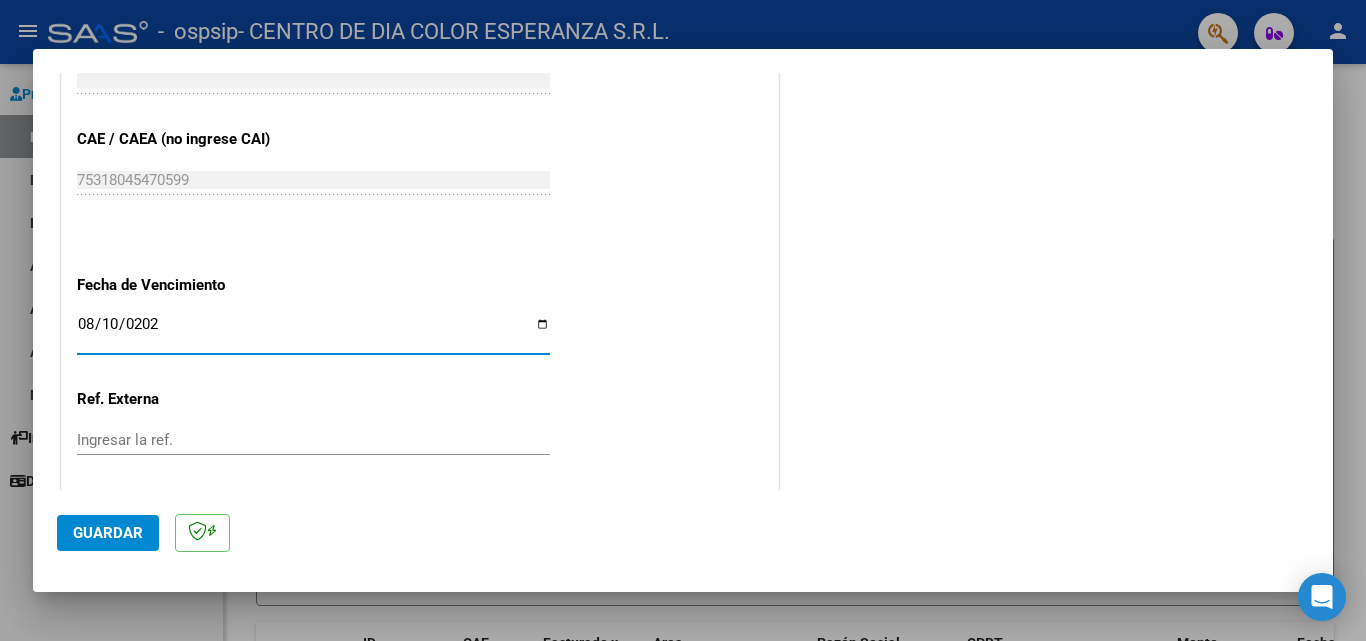 type on "2025-08-10" 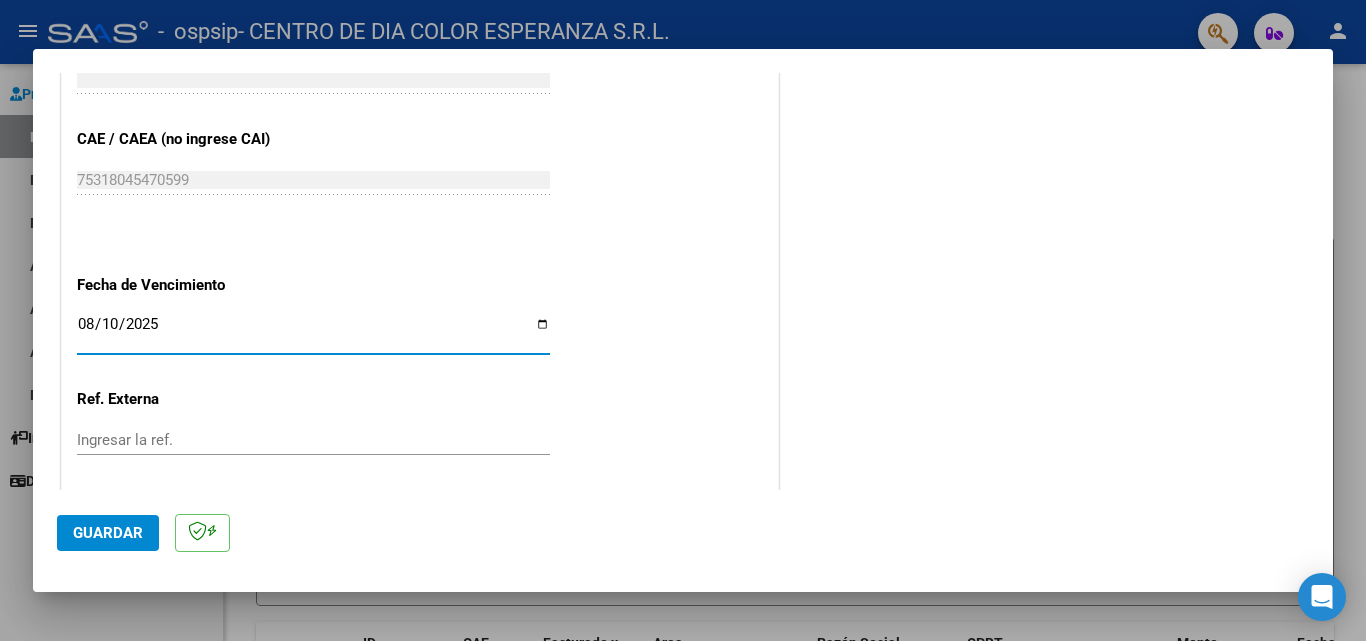 click on "Guardar" 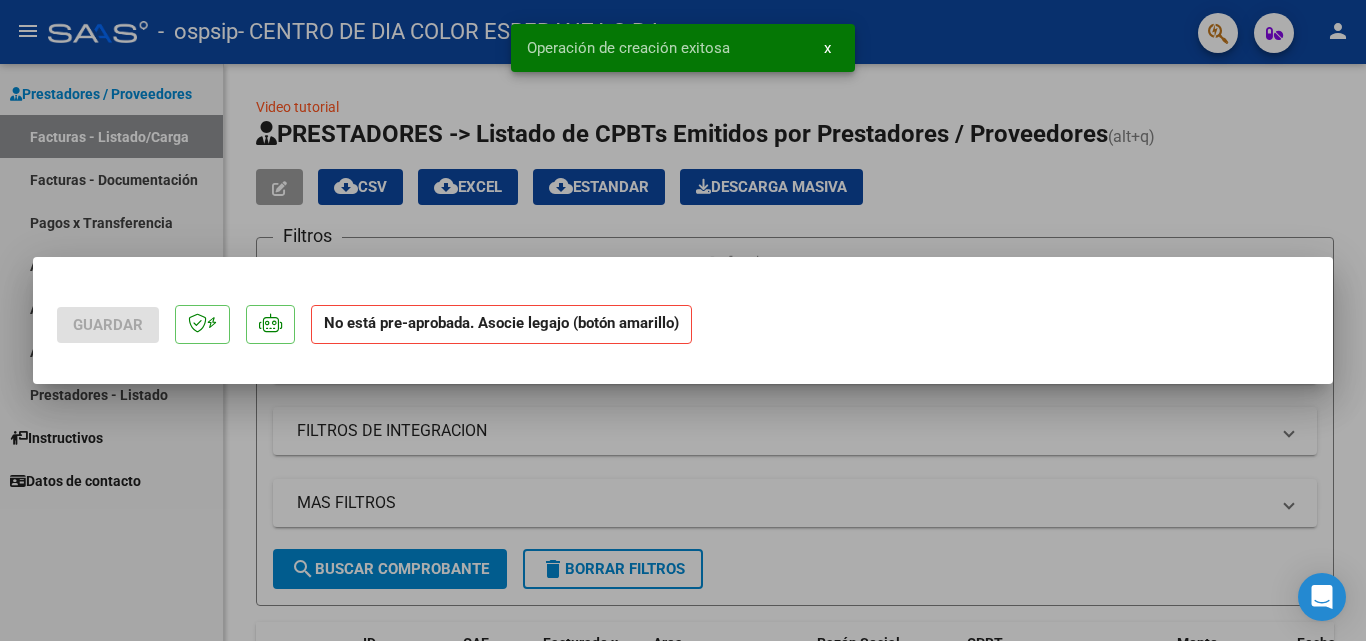 scroll, scrollTop: 0, scrollLeft: 0, axis: both 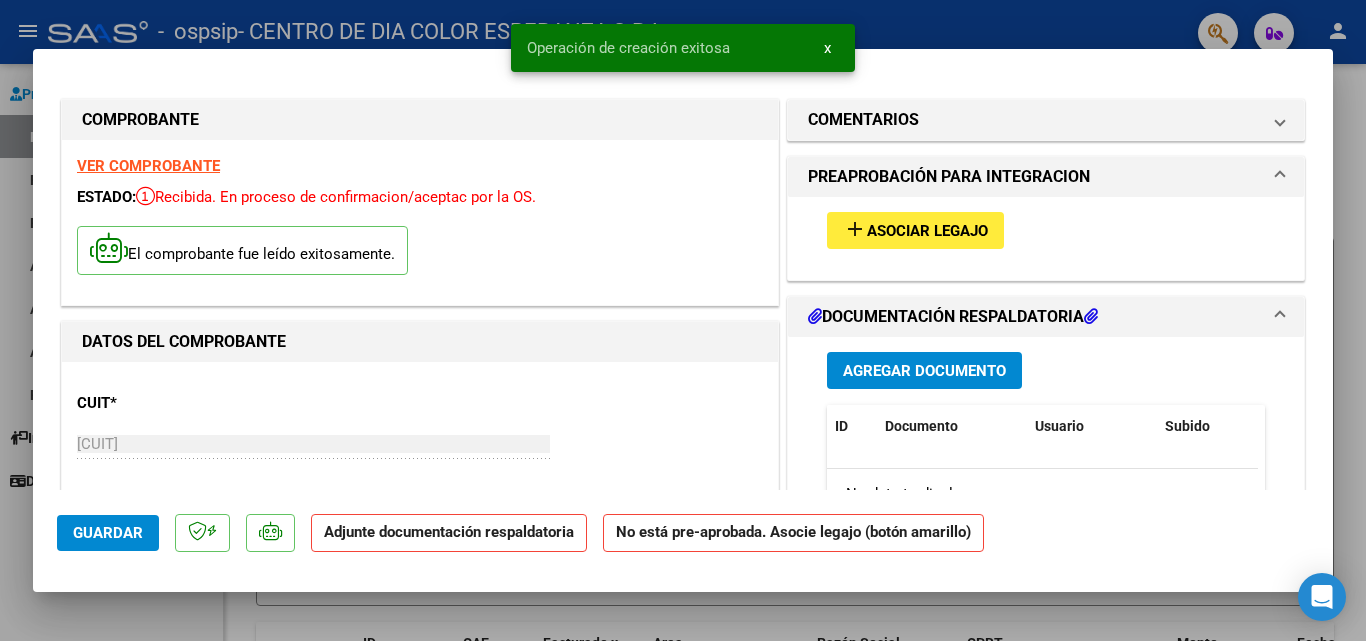 click on "Asociar Legajo" at bounding box center [927, 231] 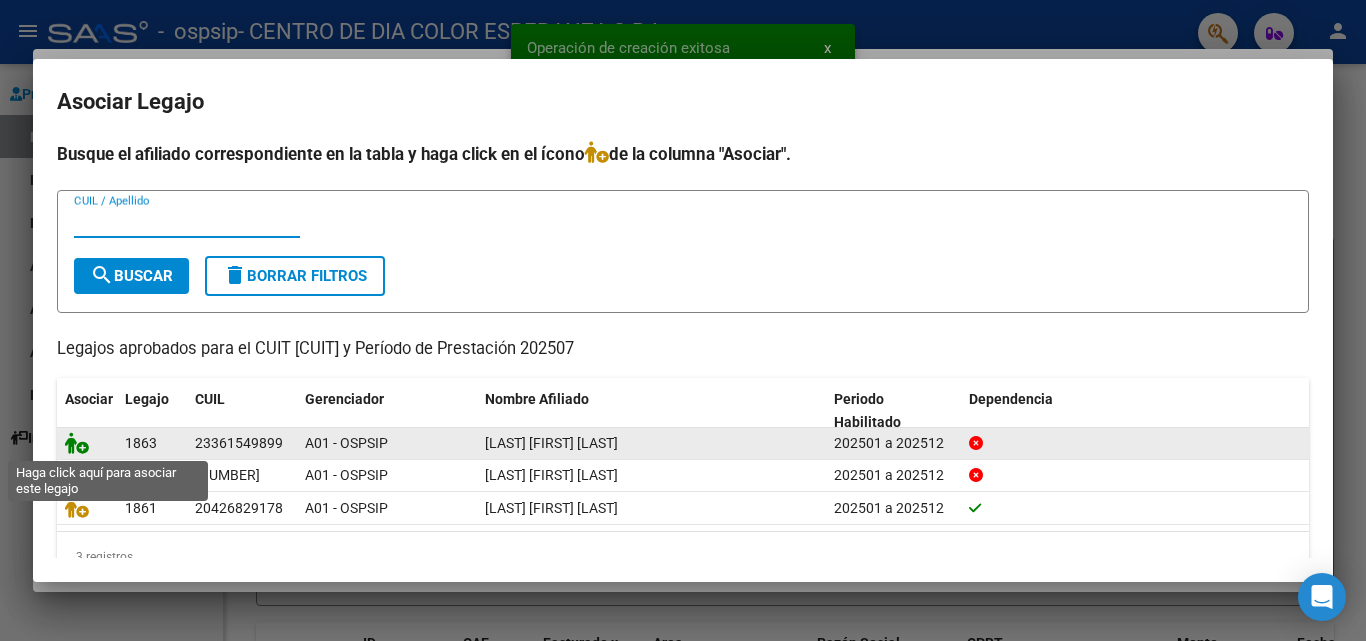 click 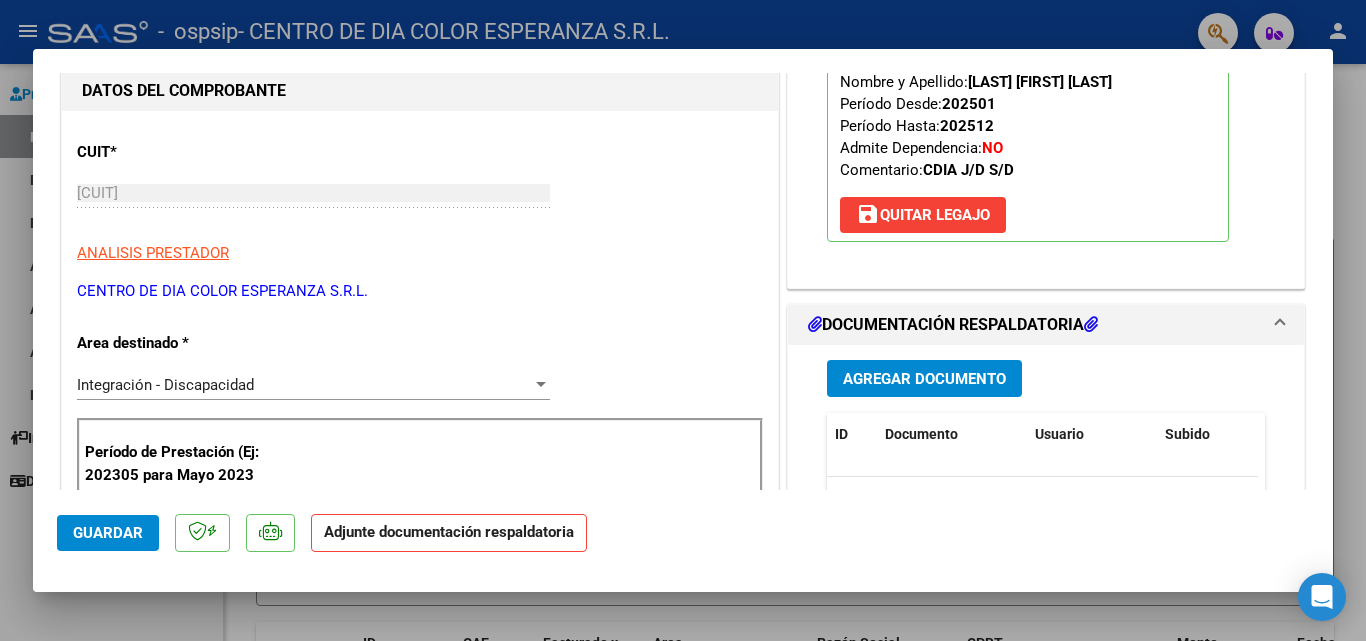 scroll, scrollTop: 400, scrollLeft: 0, axis: vertical 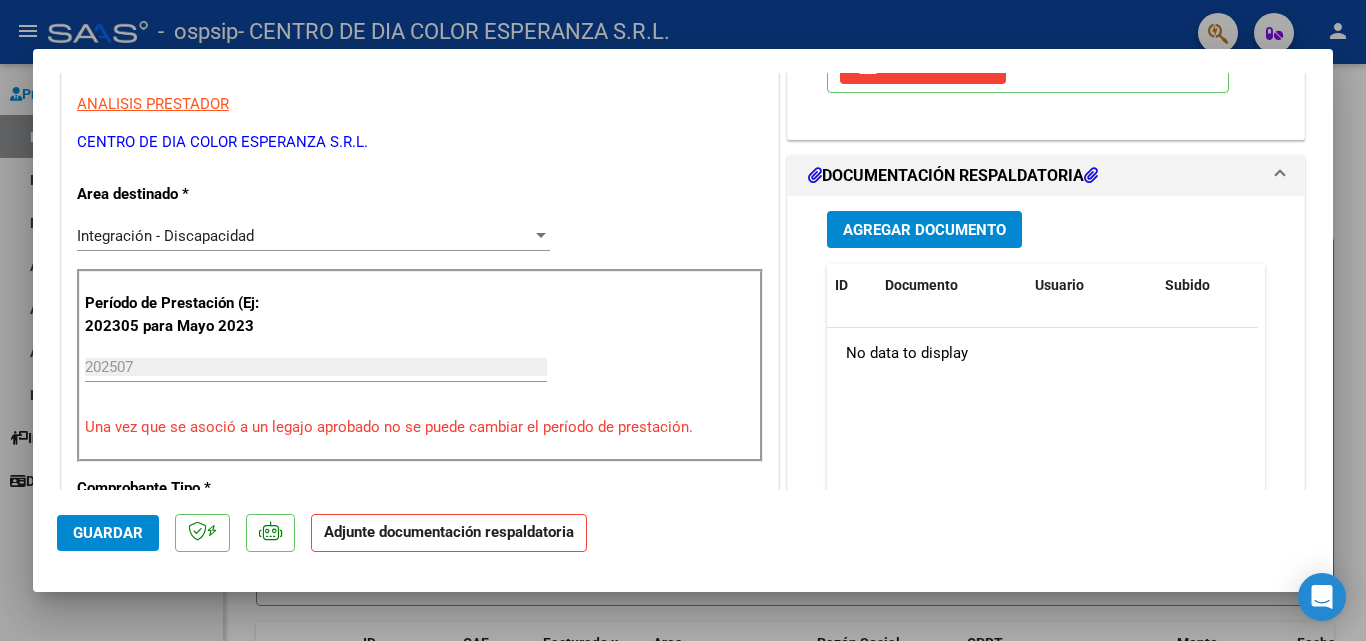 click on "Agregar Documento" at bounding box center [924, 230] 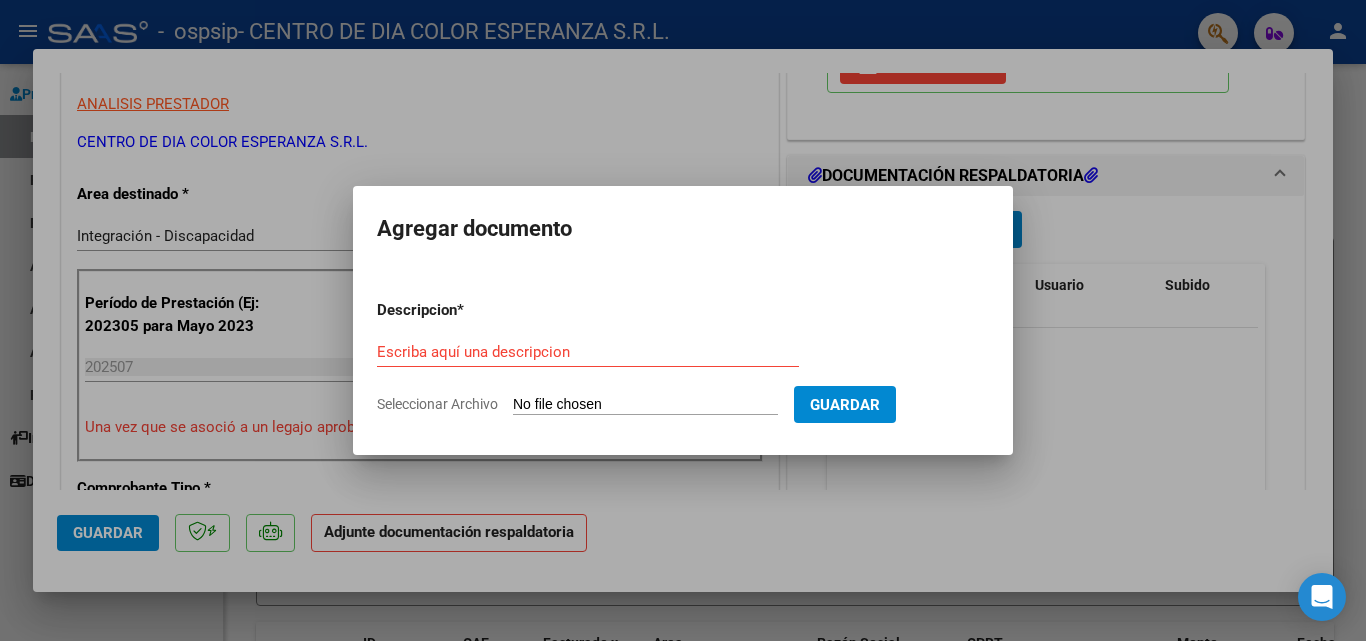 click on "Seleccionar Archivo" at bounding box center [645, 405] 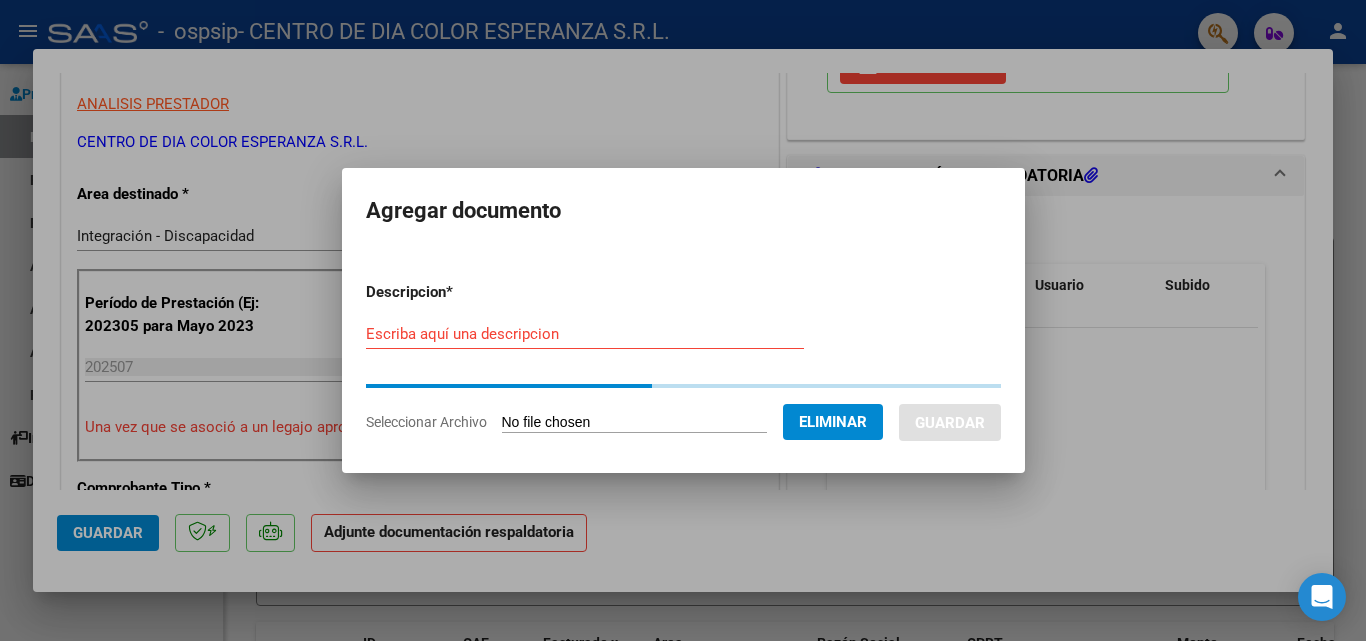 click on "Escriba aquí una descripcion" at bounding box center (585, 334) 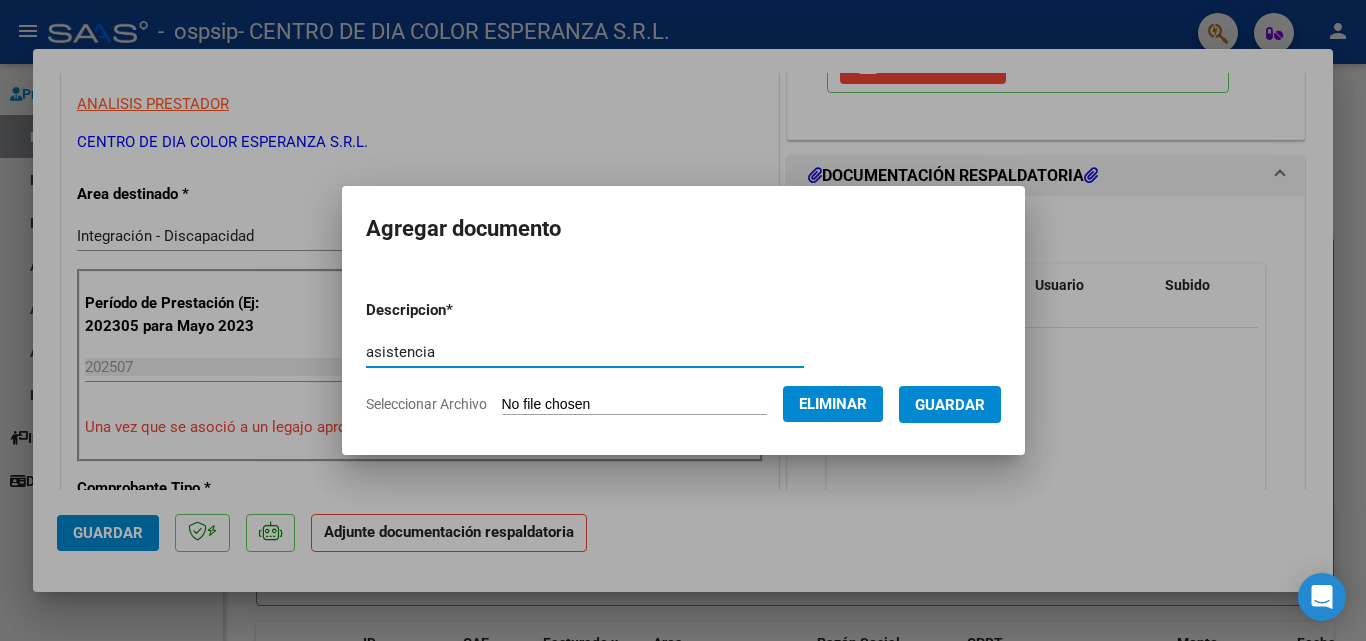 type on "asistencia" 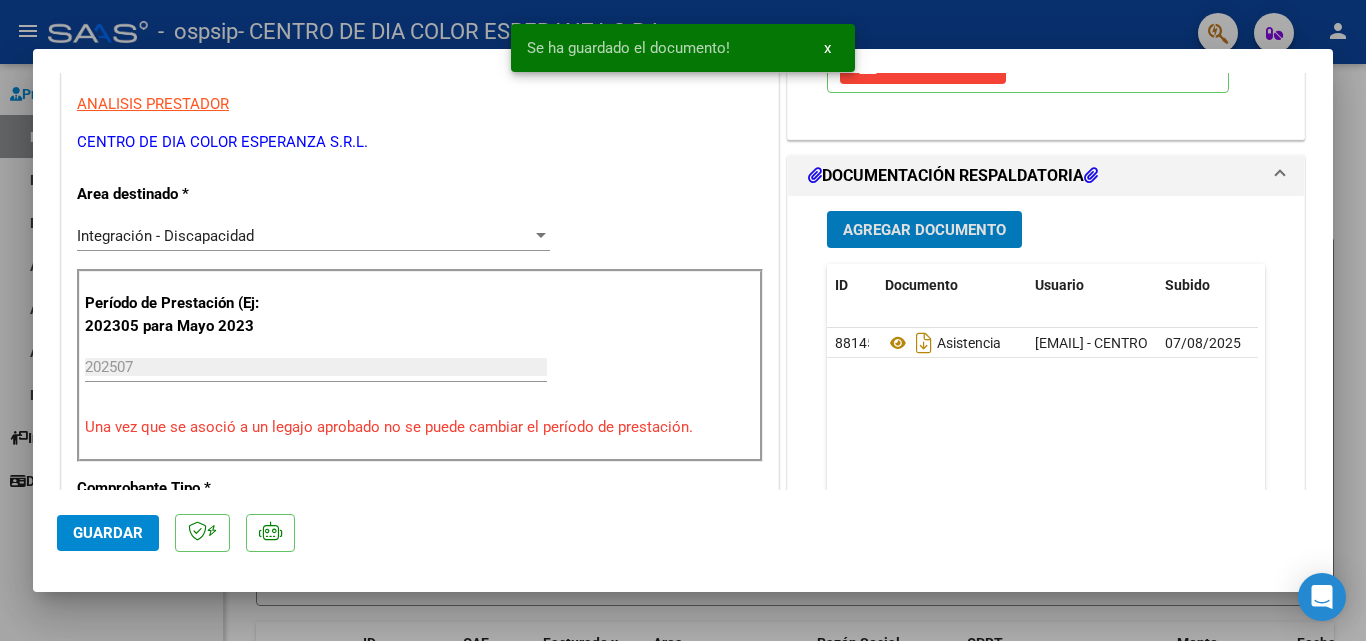 click on "Agregar Documento" at bounding box center (924, 230) 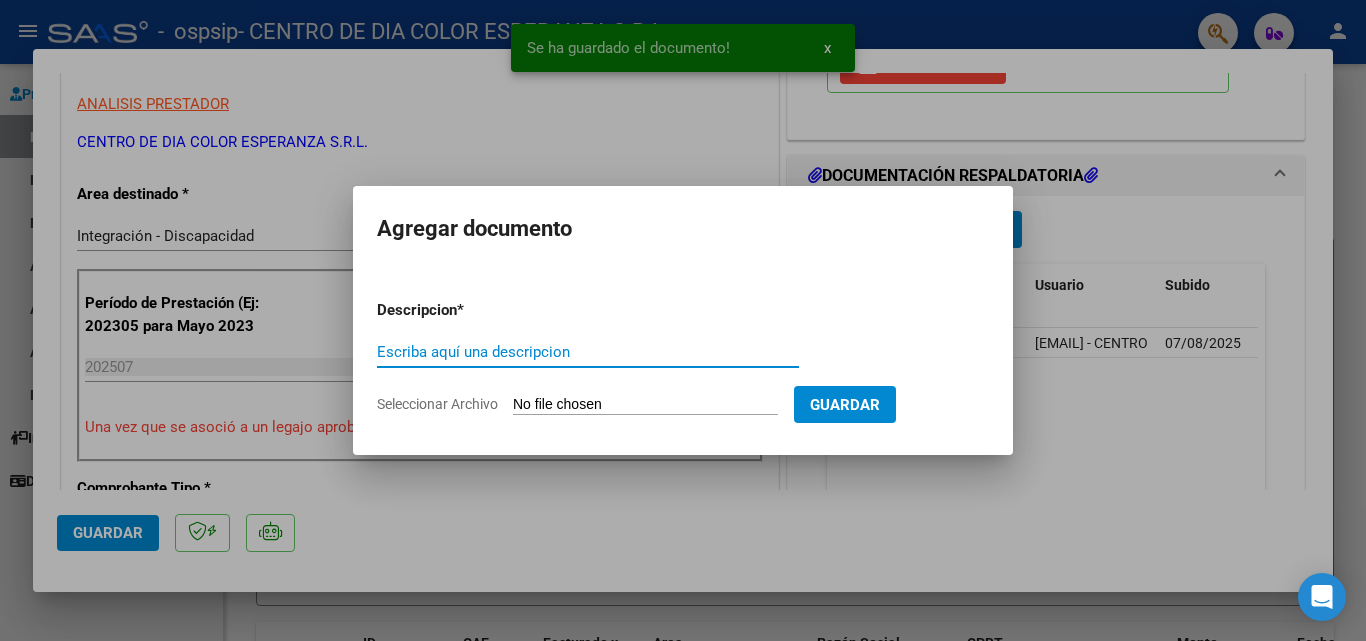 click on "Seleccionar Archivo" at bounding box center [645, 405] 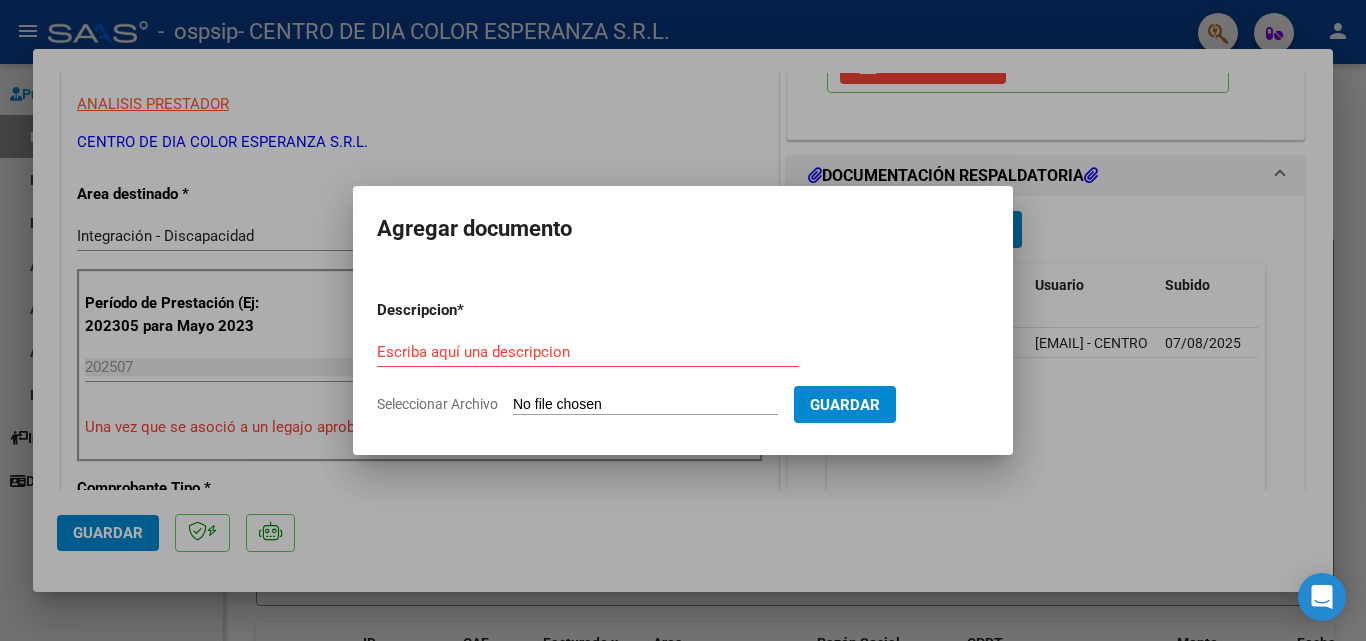 type on "C:\fakepath\Kirchner Jonathan presupuesto 2025.pdf" 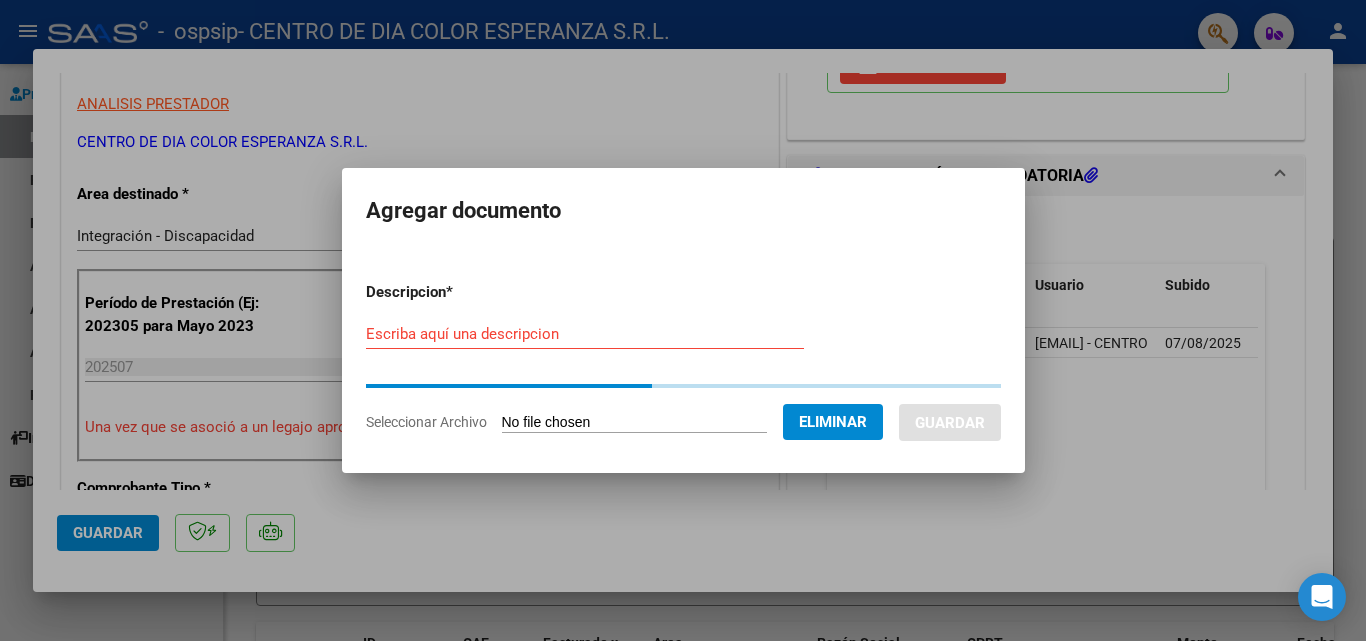 click on "Escriba aquí una descripcion" at bounding box center (585, 334) 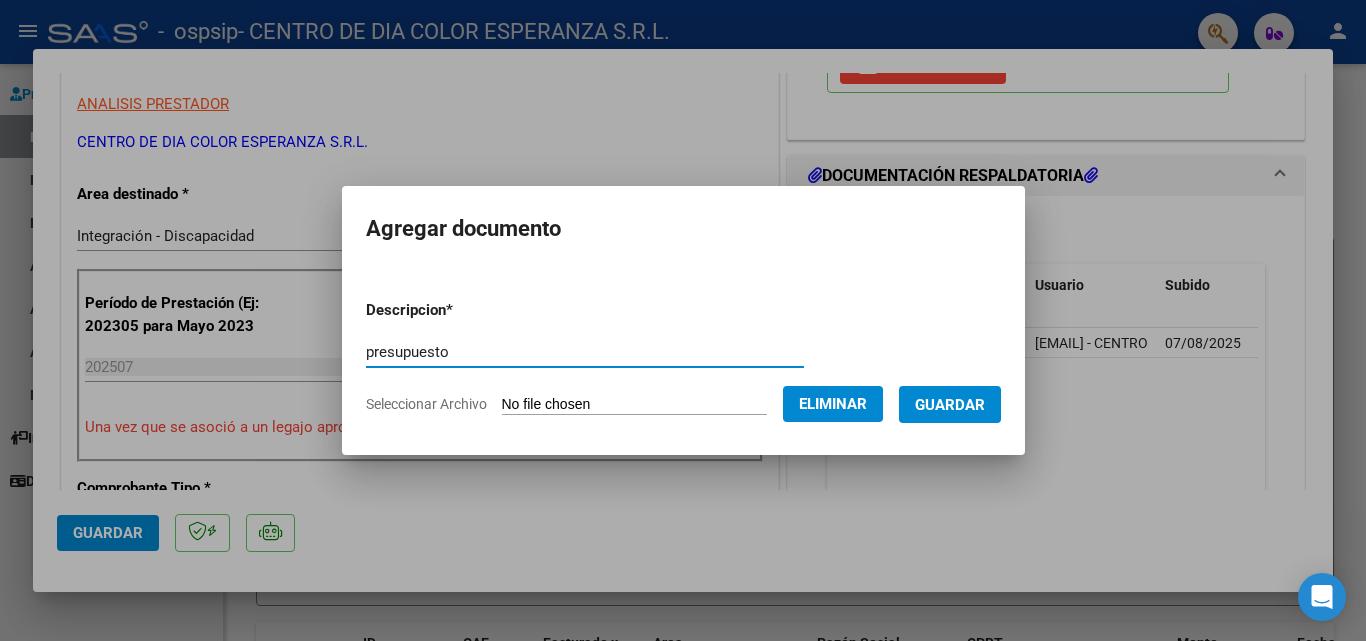 type on "presupuesto" 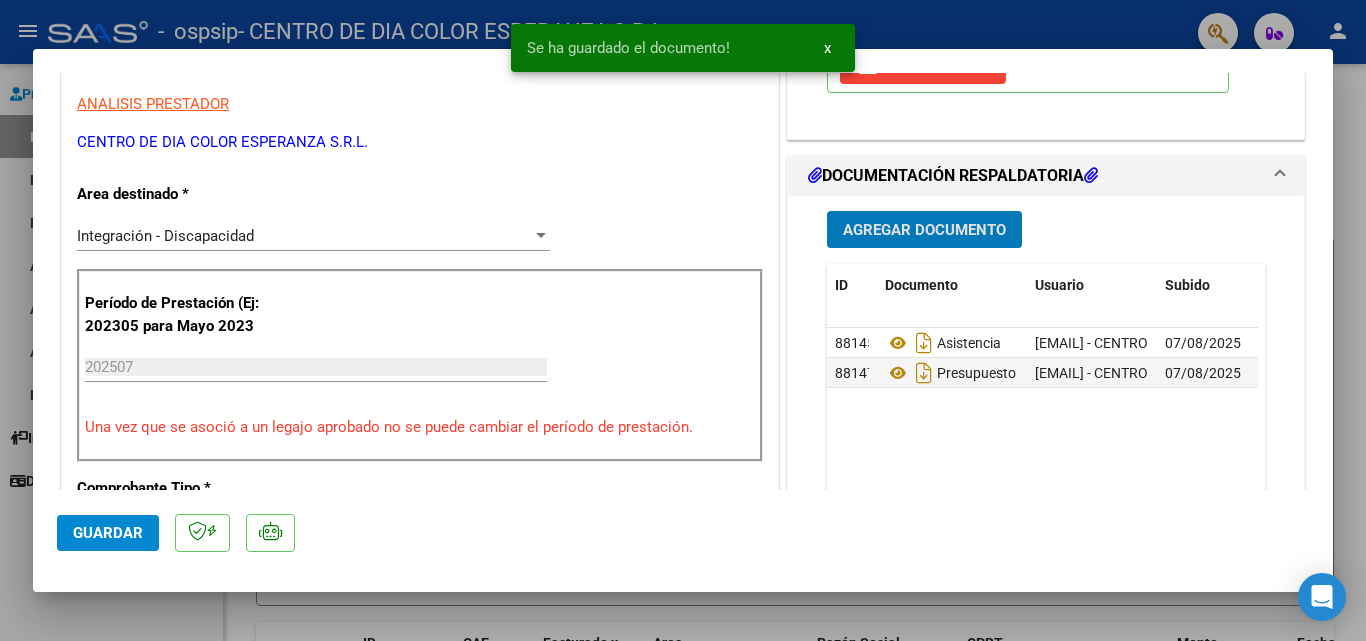 click on "Agregar Documento" at bounding box center (924, 230) 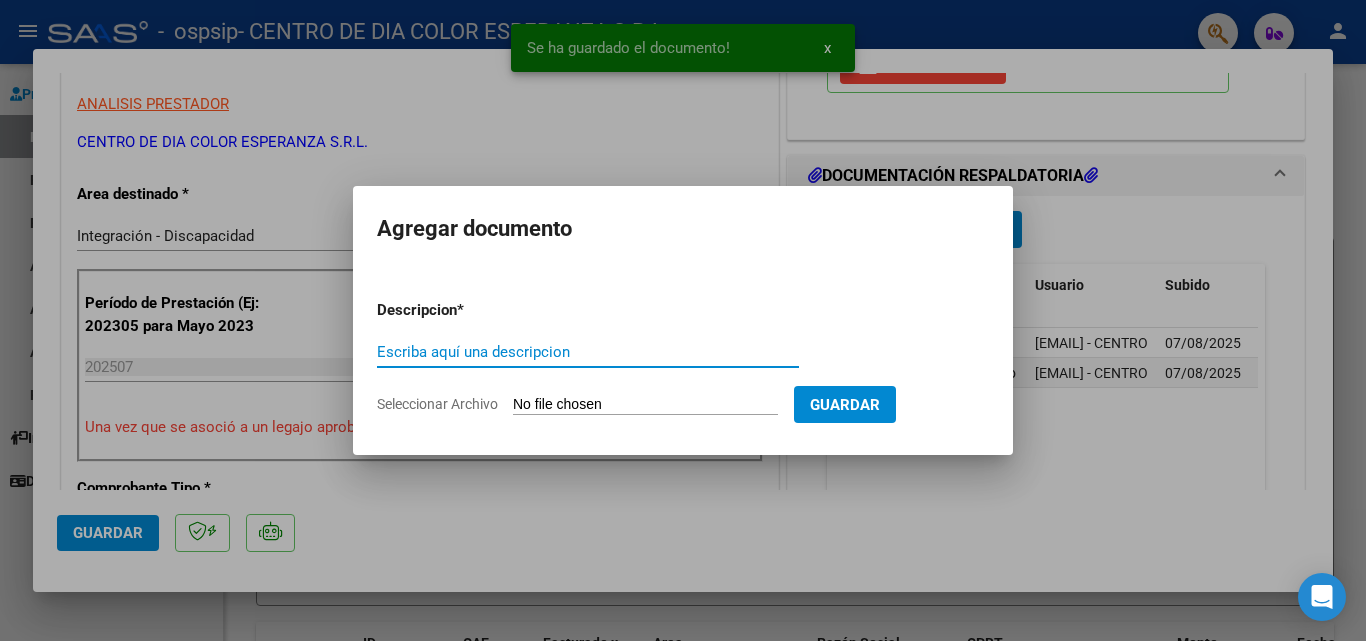 click on "Seleccionar Archivo" at bounding box center (645, 405) 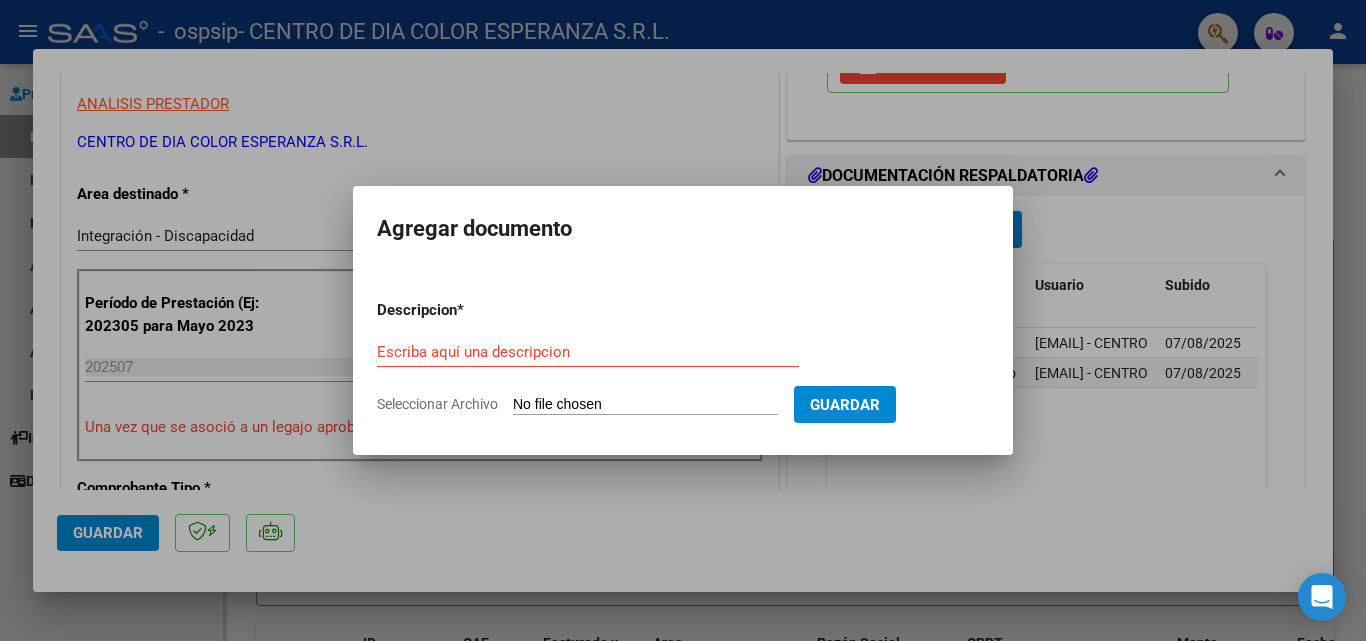 type on "C:\fakepath\[LAST] [FIRST] presupuesto 2025.pdf" 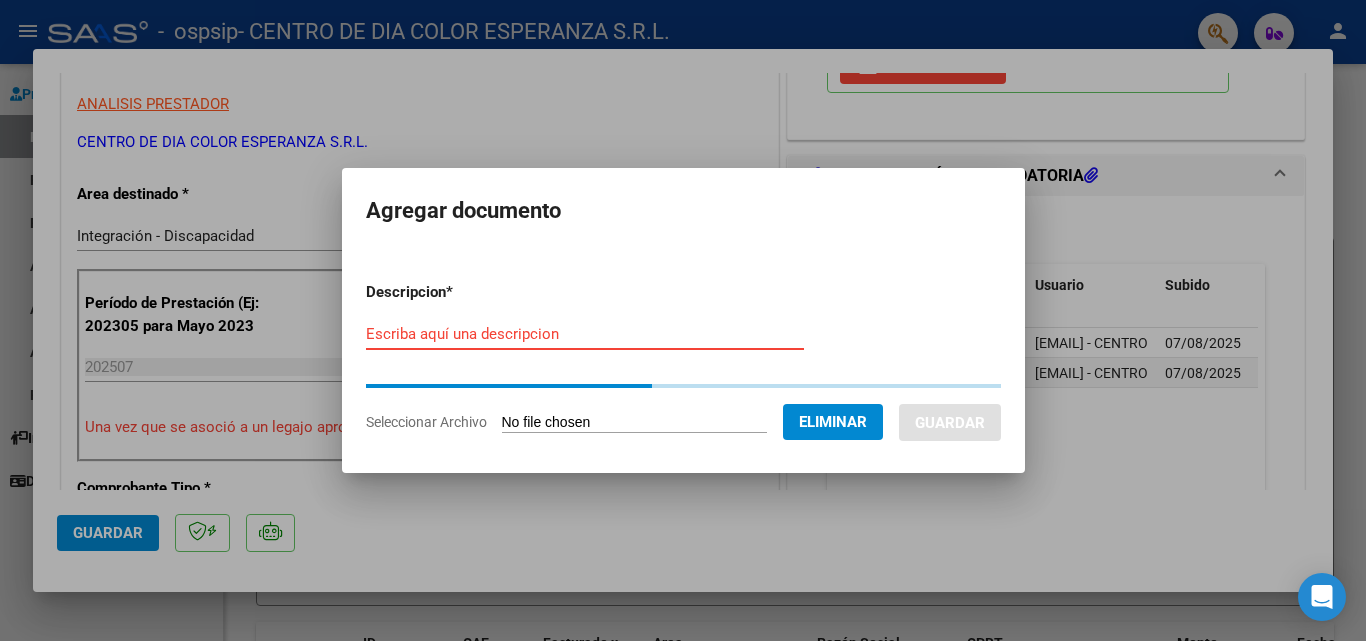 click on "Escriba aquí una descripcion" at bounding box center (585, 334) 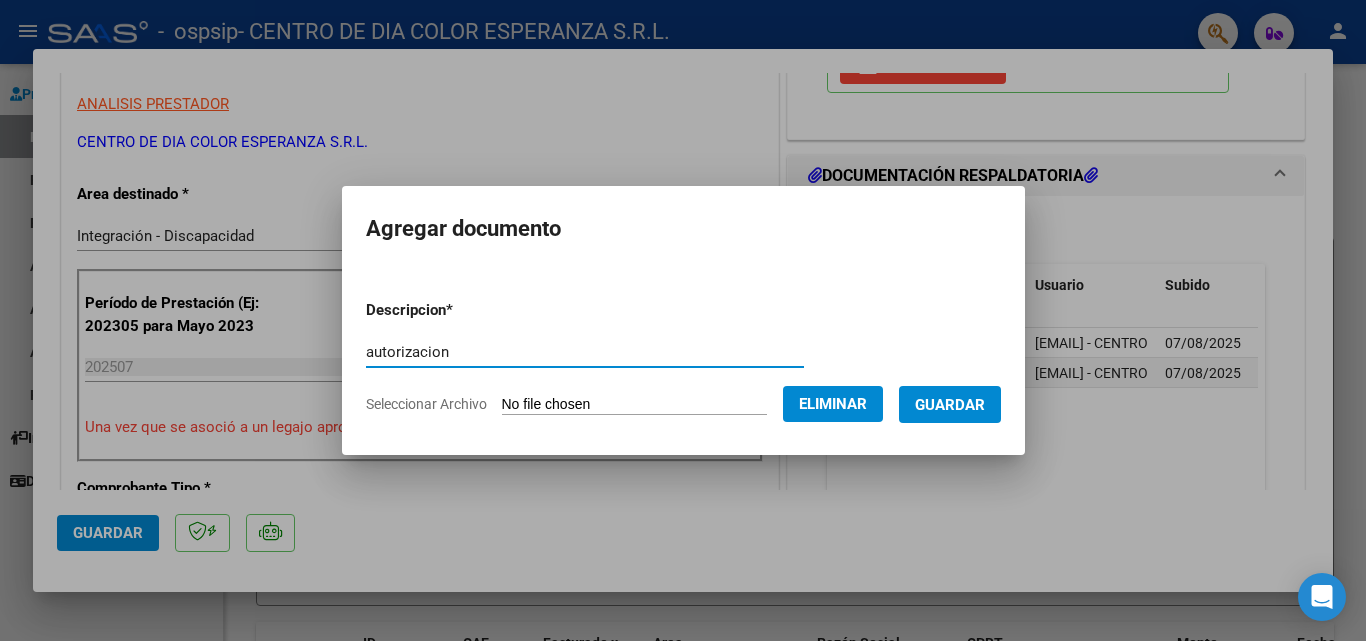 type on "autorizacion" 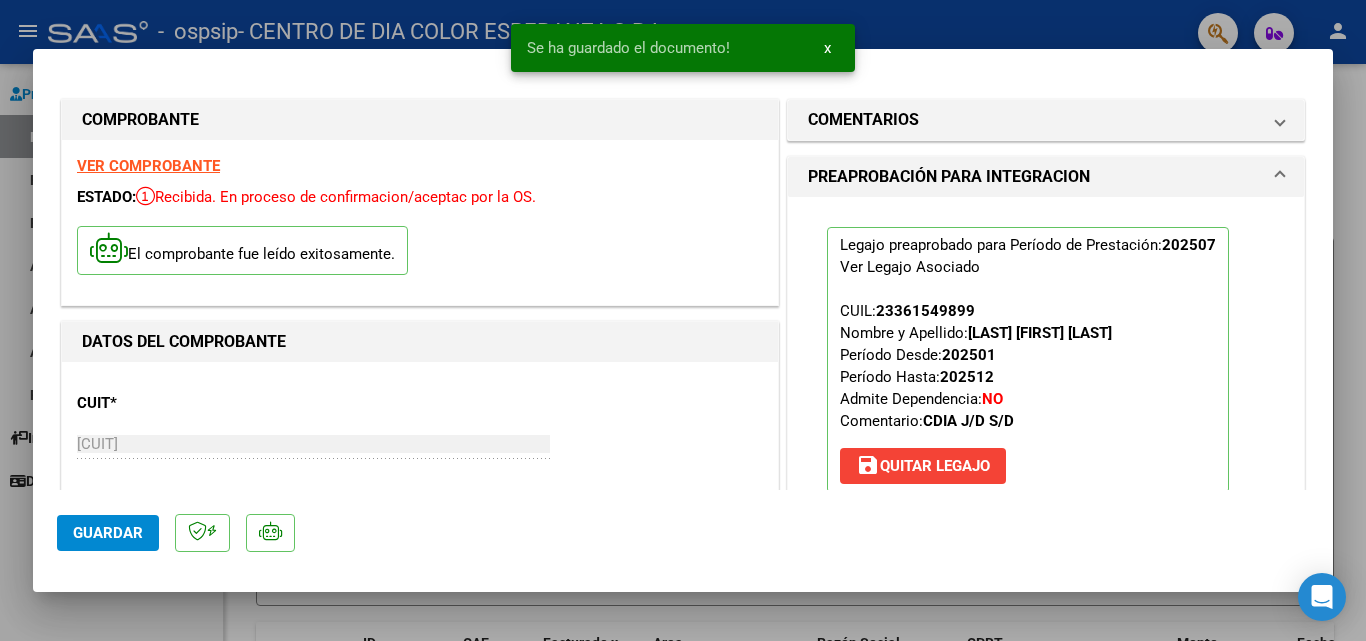 scroll, scrollTop: 700, scrollLeft: 0, axis: vertical 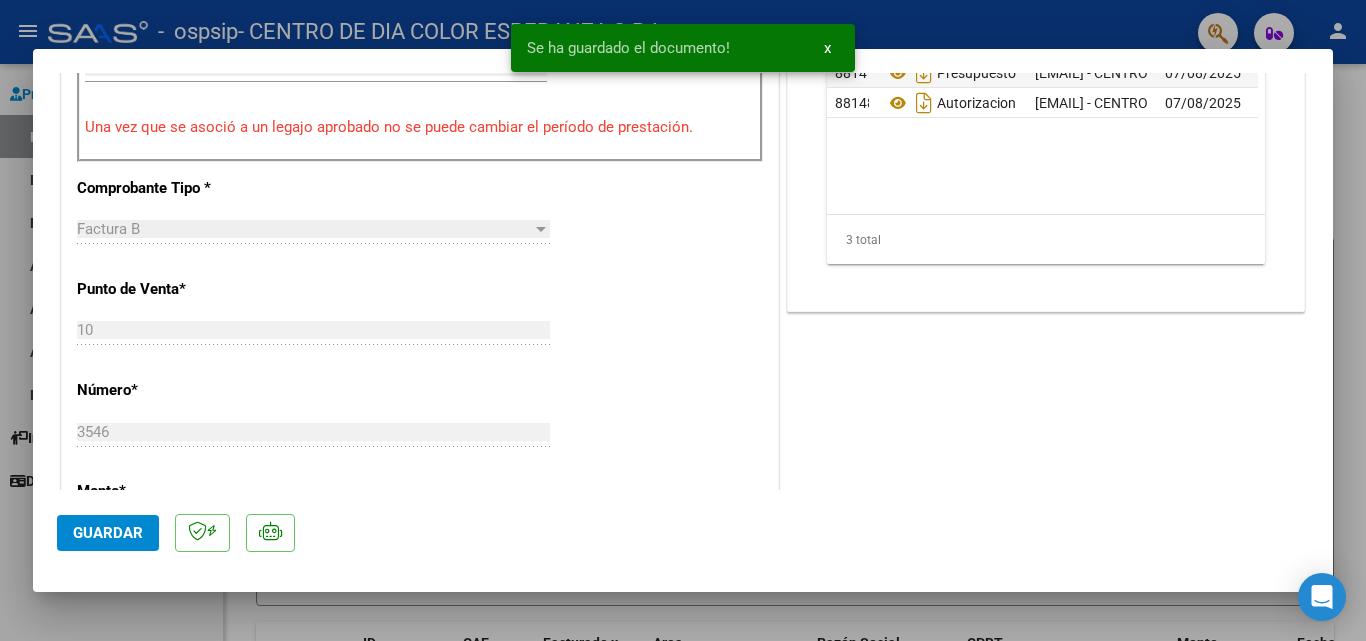 click on "Guardar" 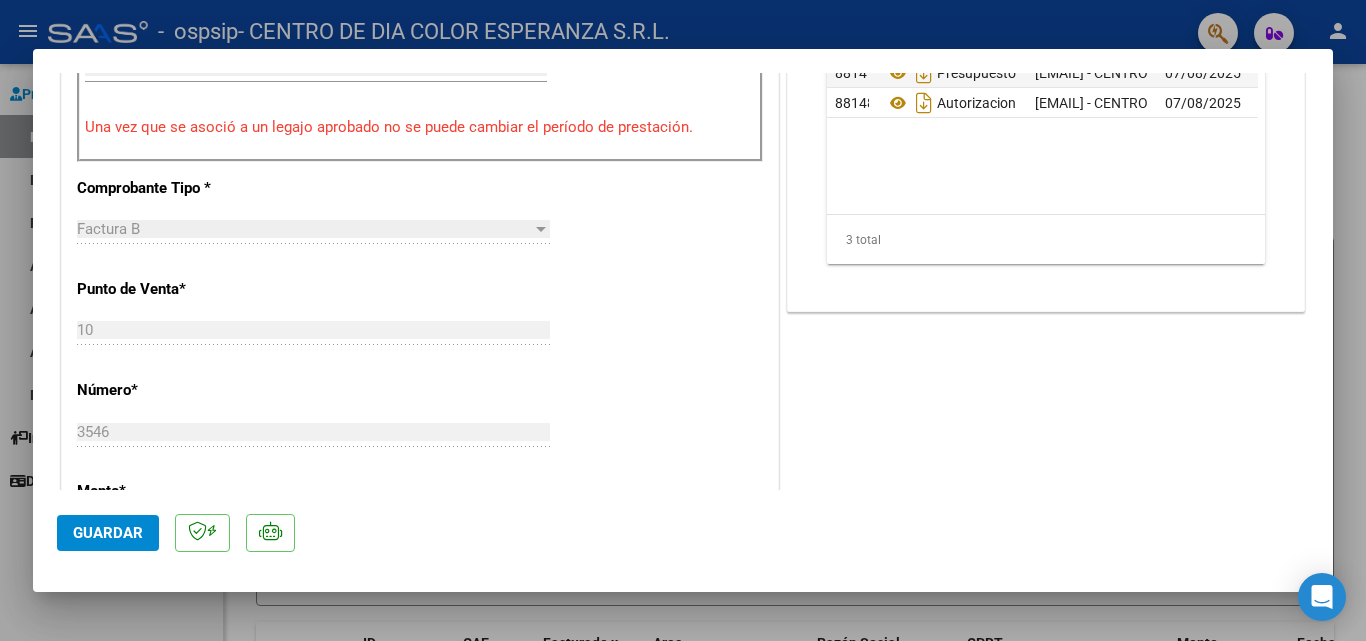 click at bounding box center (683, 320) 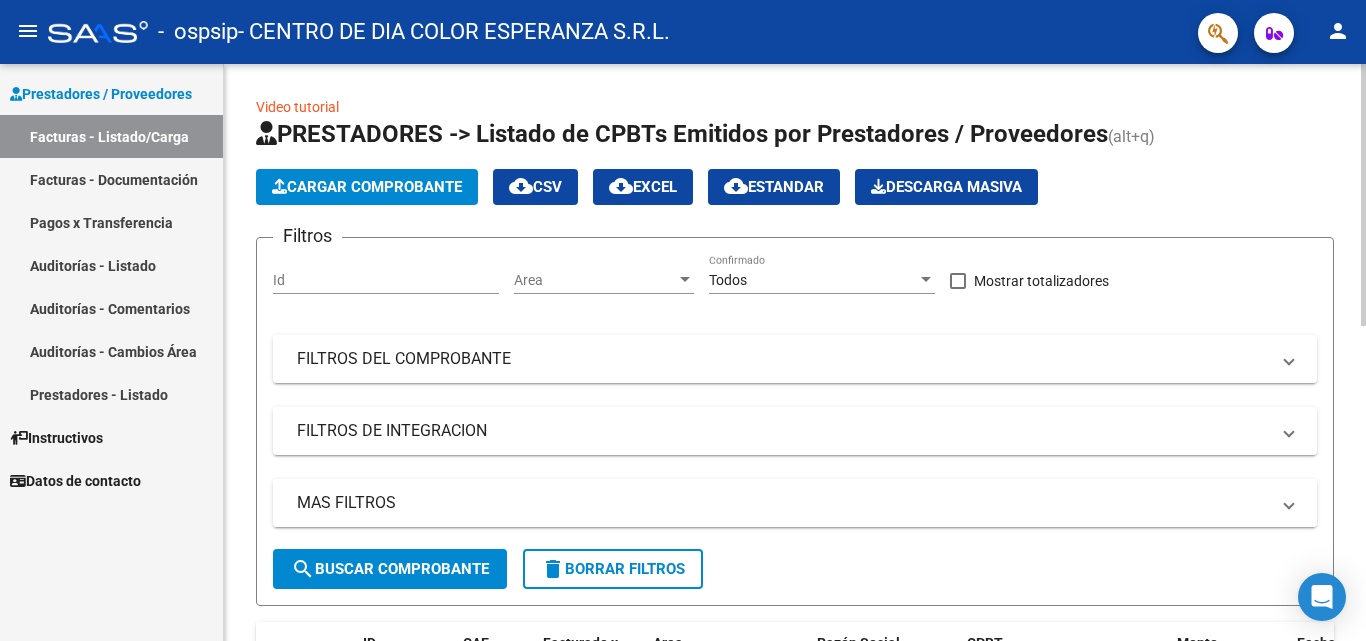 scroll, scrollTop: 400, scrollLeft: 0, axis: vertical 